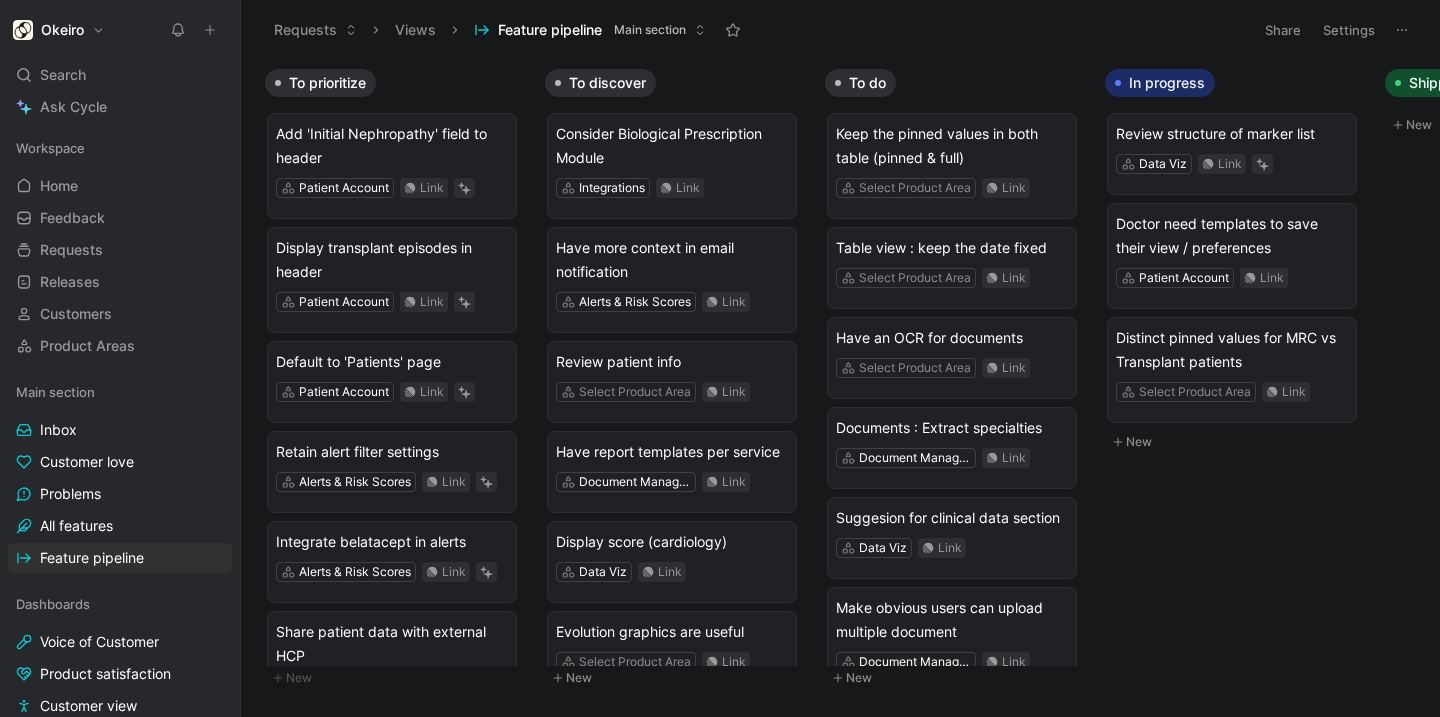 scroll, scrollTop: 0, scrollLeft: 0, axis: both 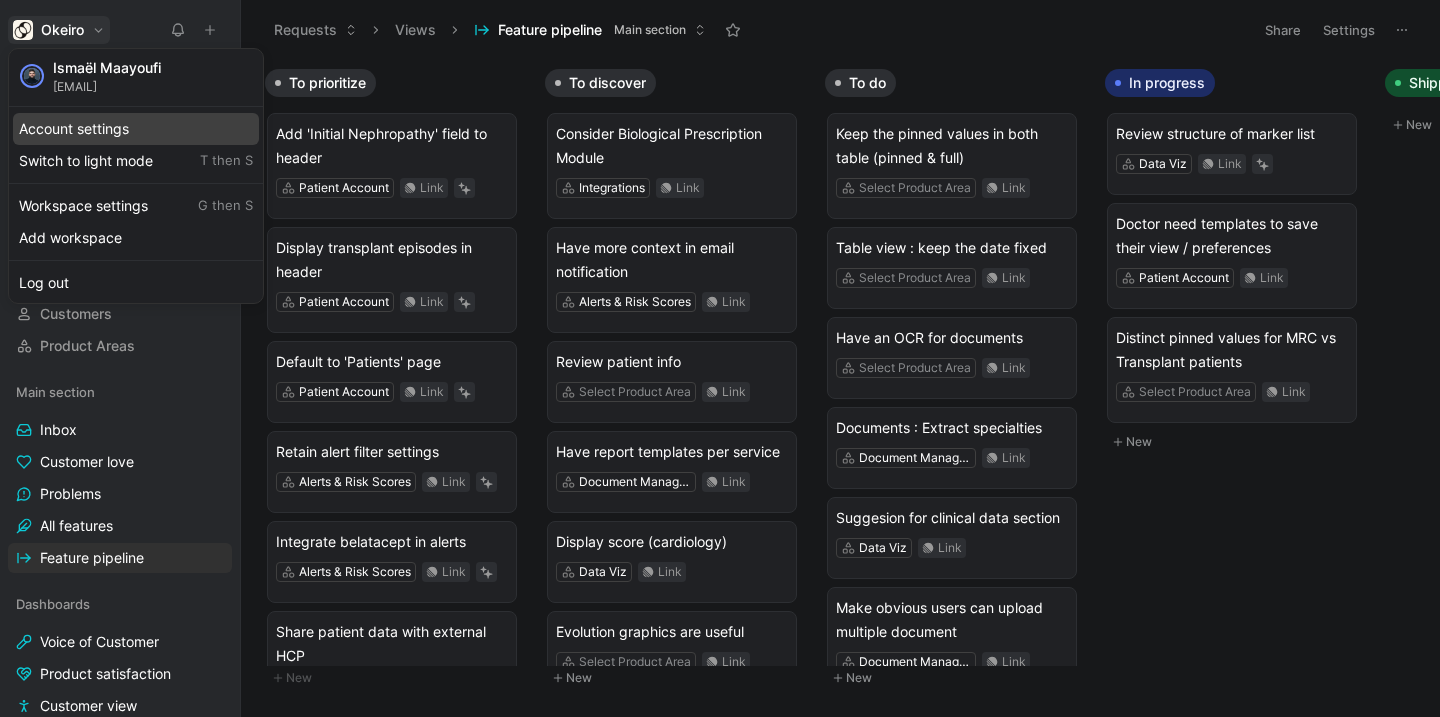 click on "Account settings" at bounding box center [136, 129] 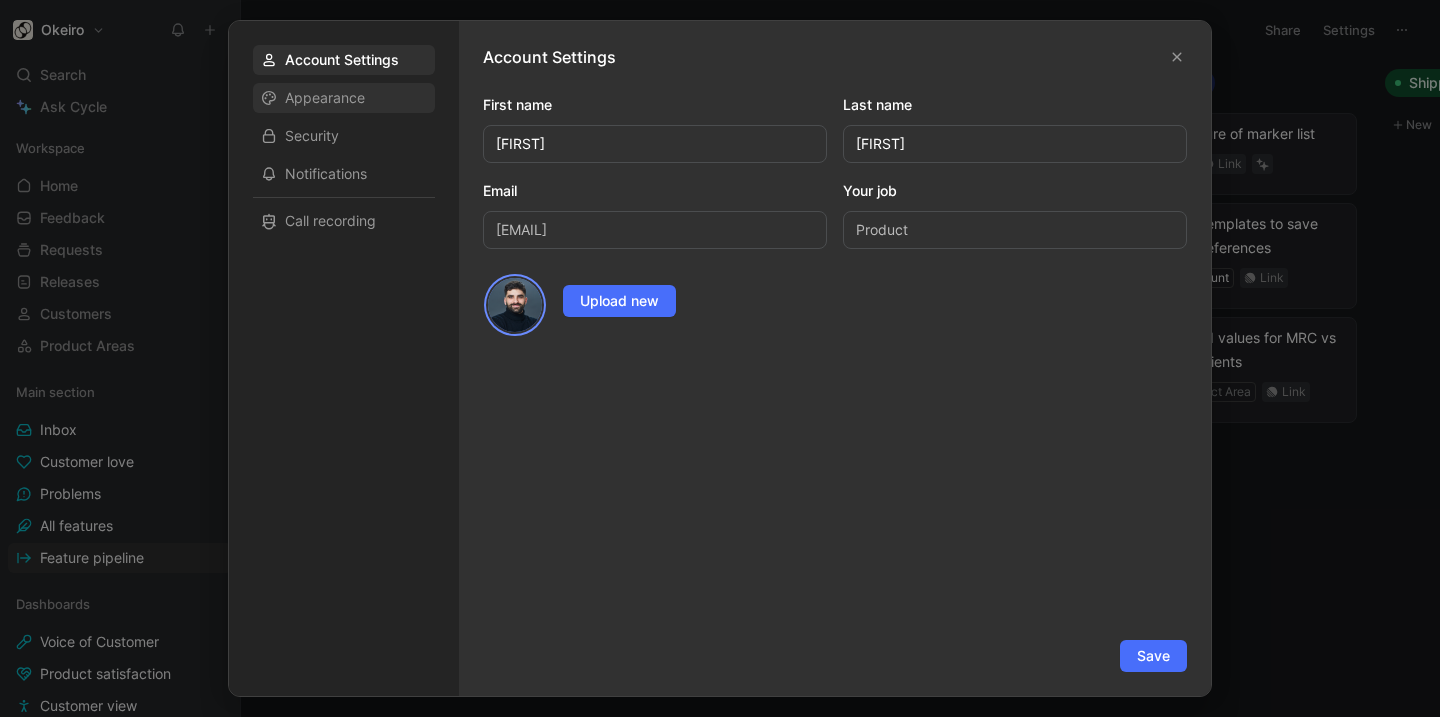click on "Appearance" at bounding box center (325, 98) 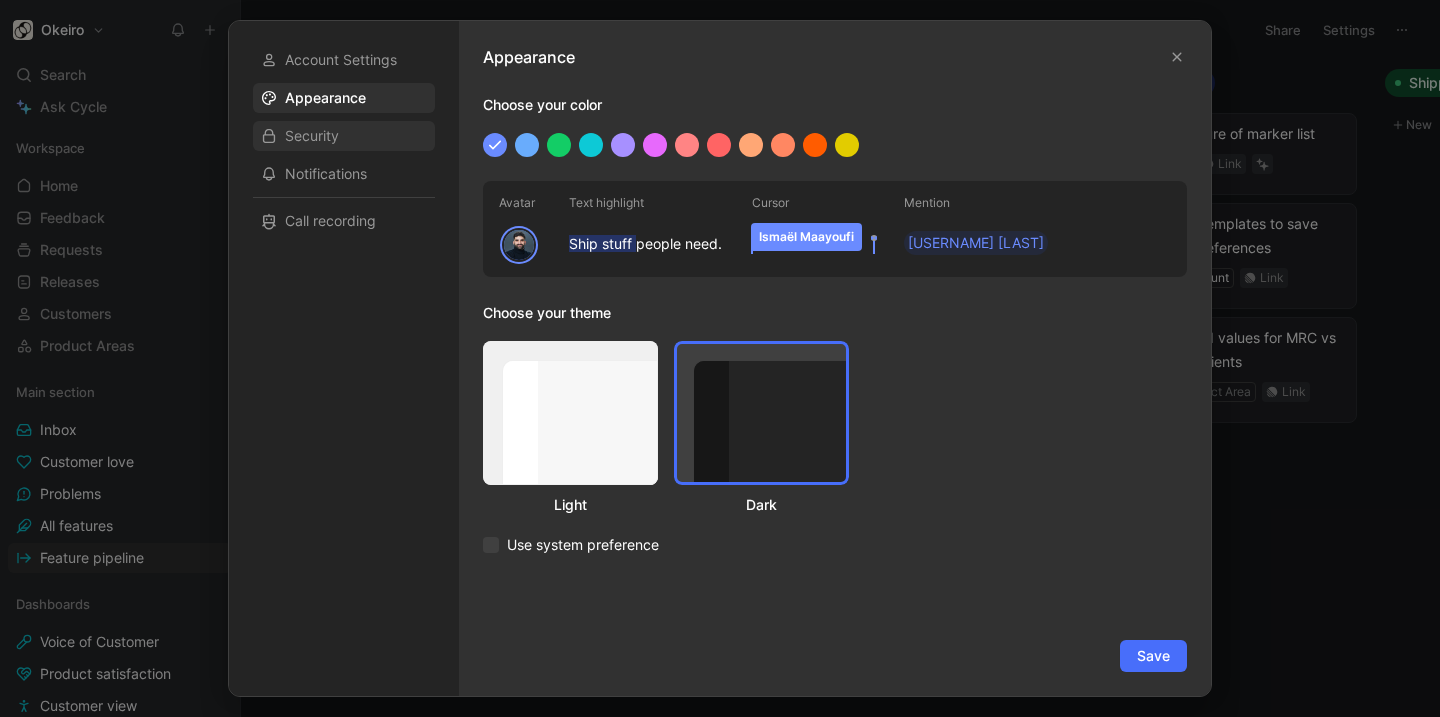 click on "Security" at bounding box center [344, 136] 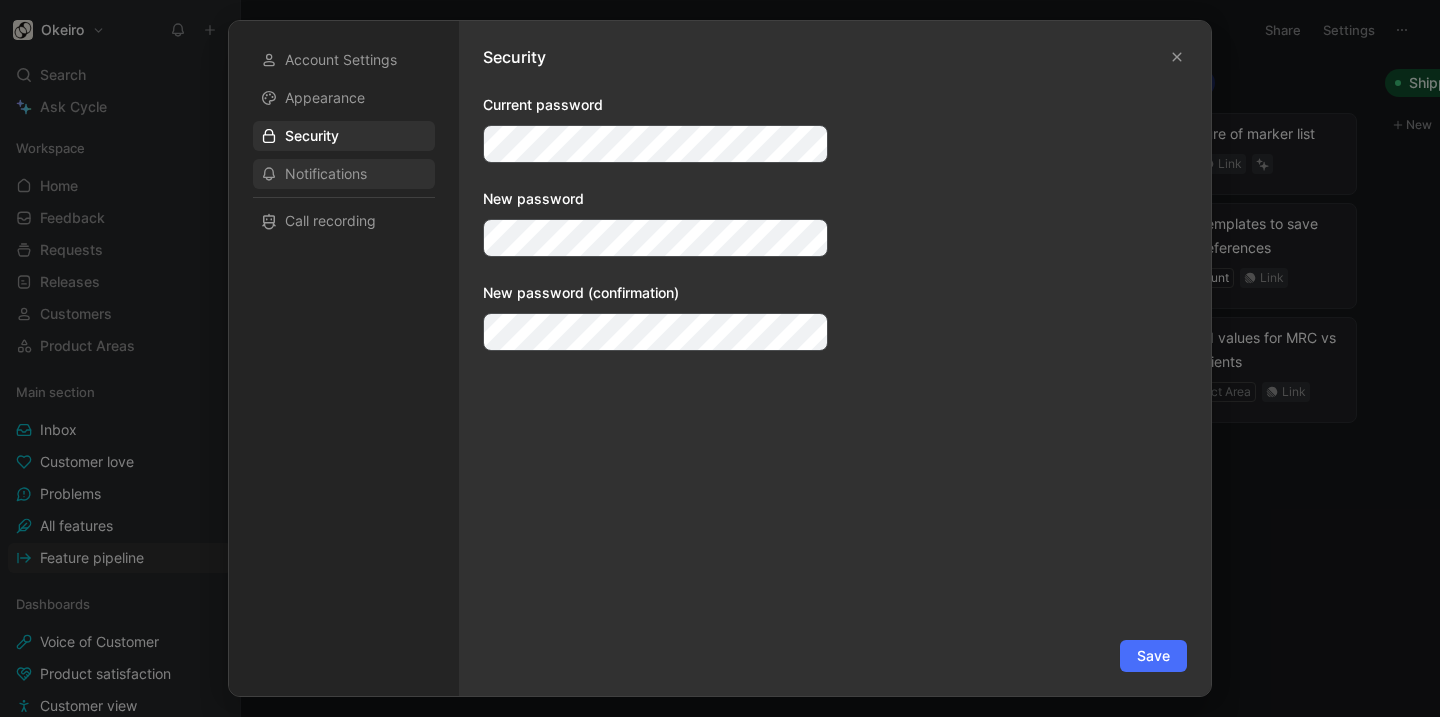 click on "Notifications" at bounding box center [344, 174] 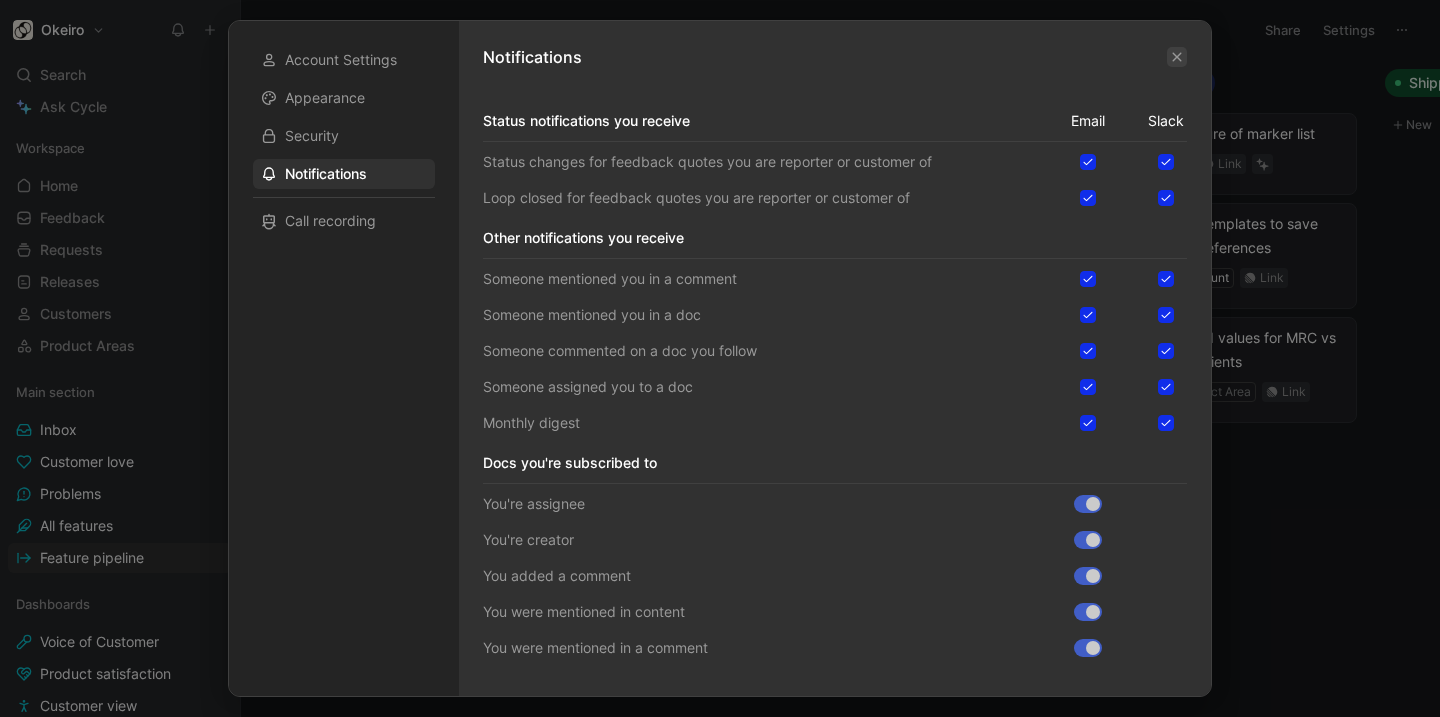 click at bounding box center (1177, 57) 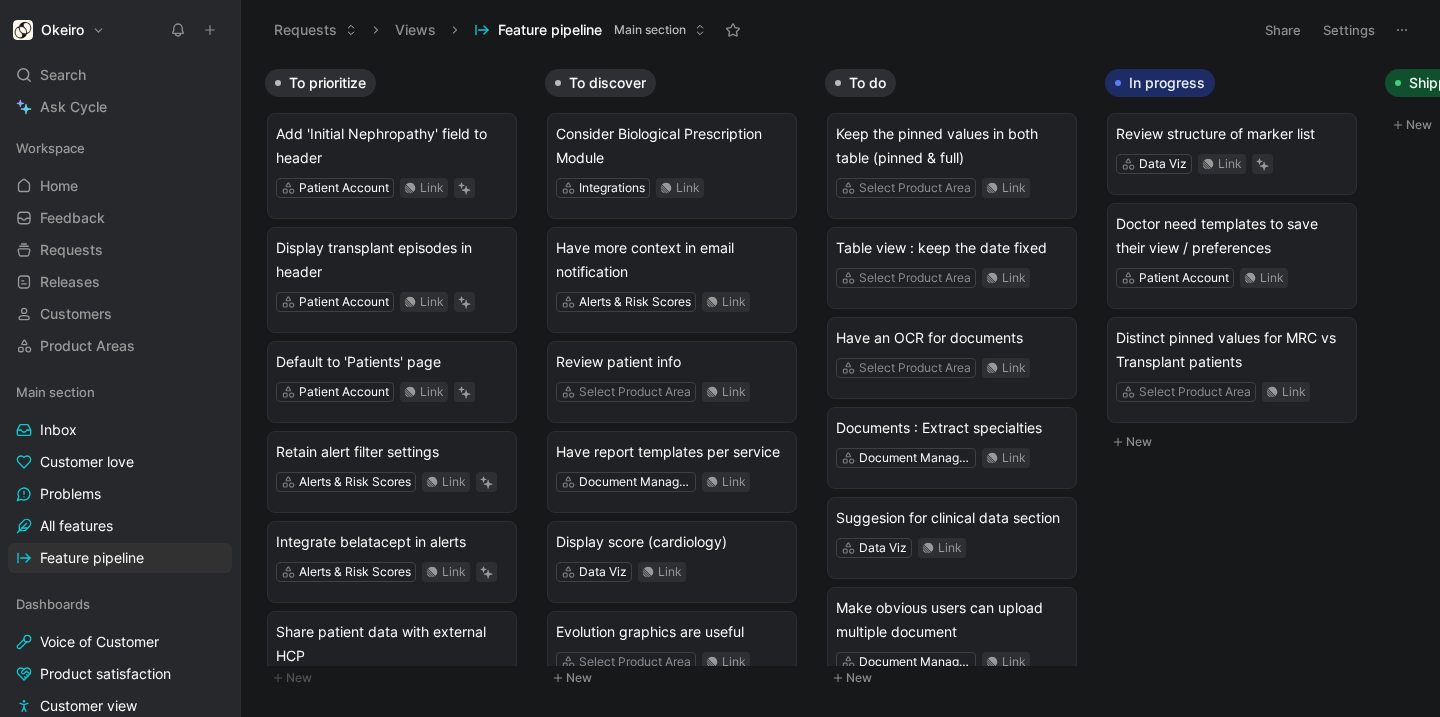 click on "To prioritize" at bounding box center (327, 83) 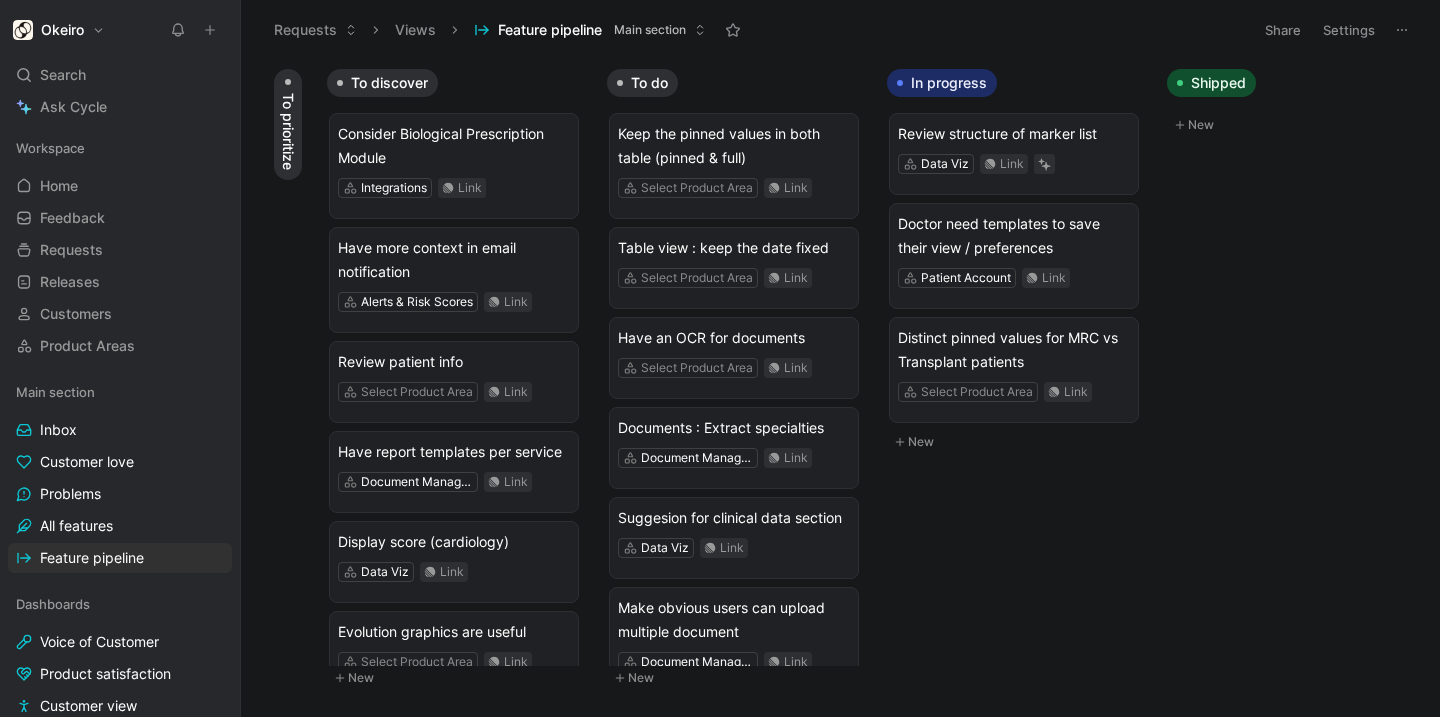 click on "To discover" at bounding box center [389, 83] 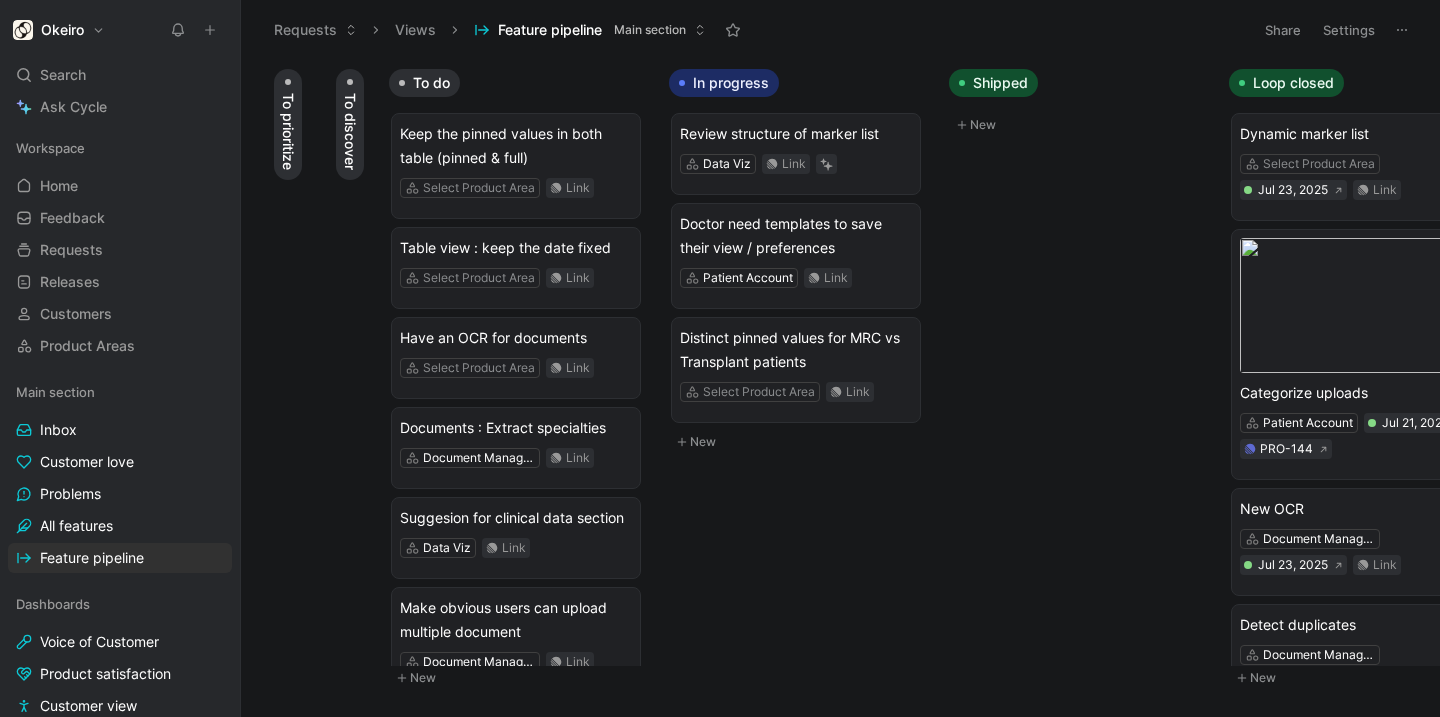 click on "To discover" at bounding box center [350, 131] 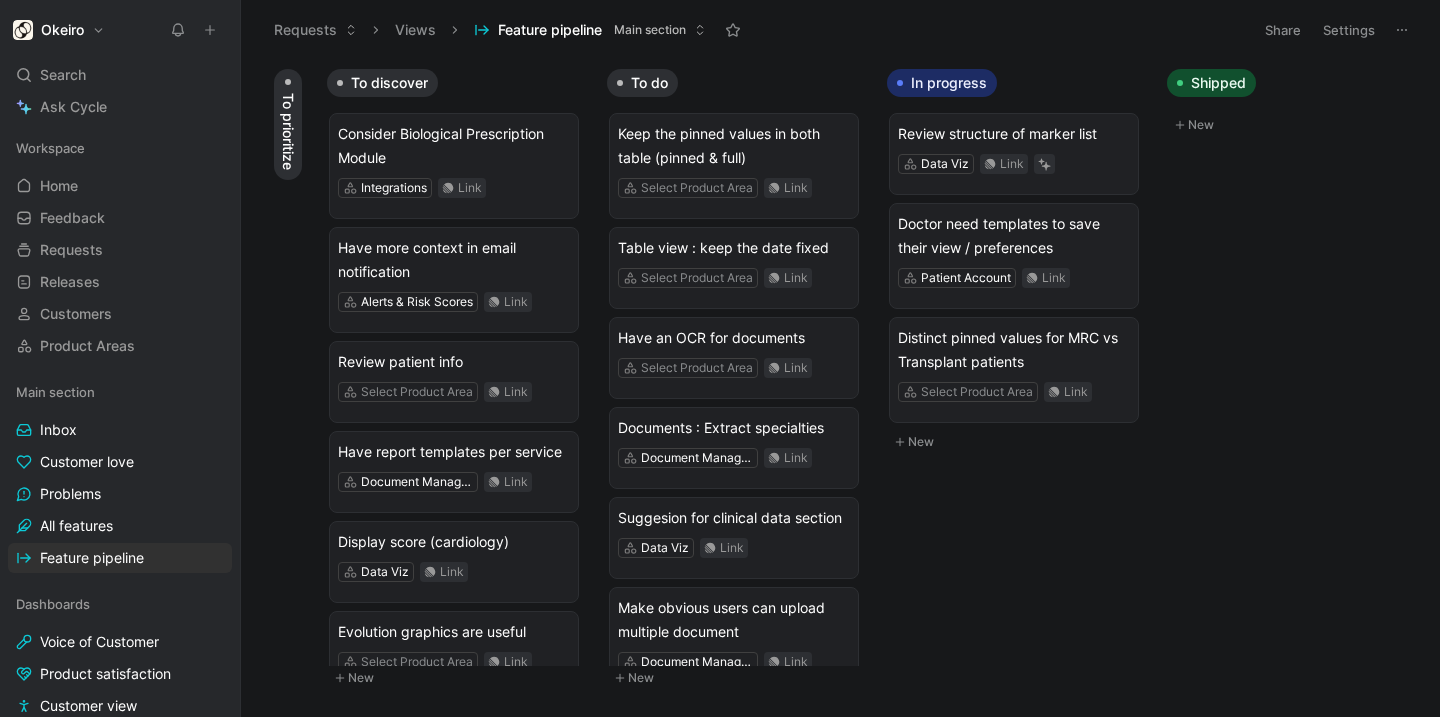 click on "To prioritize" at bounding box center (288, 131) 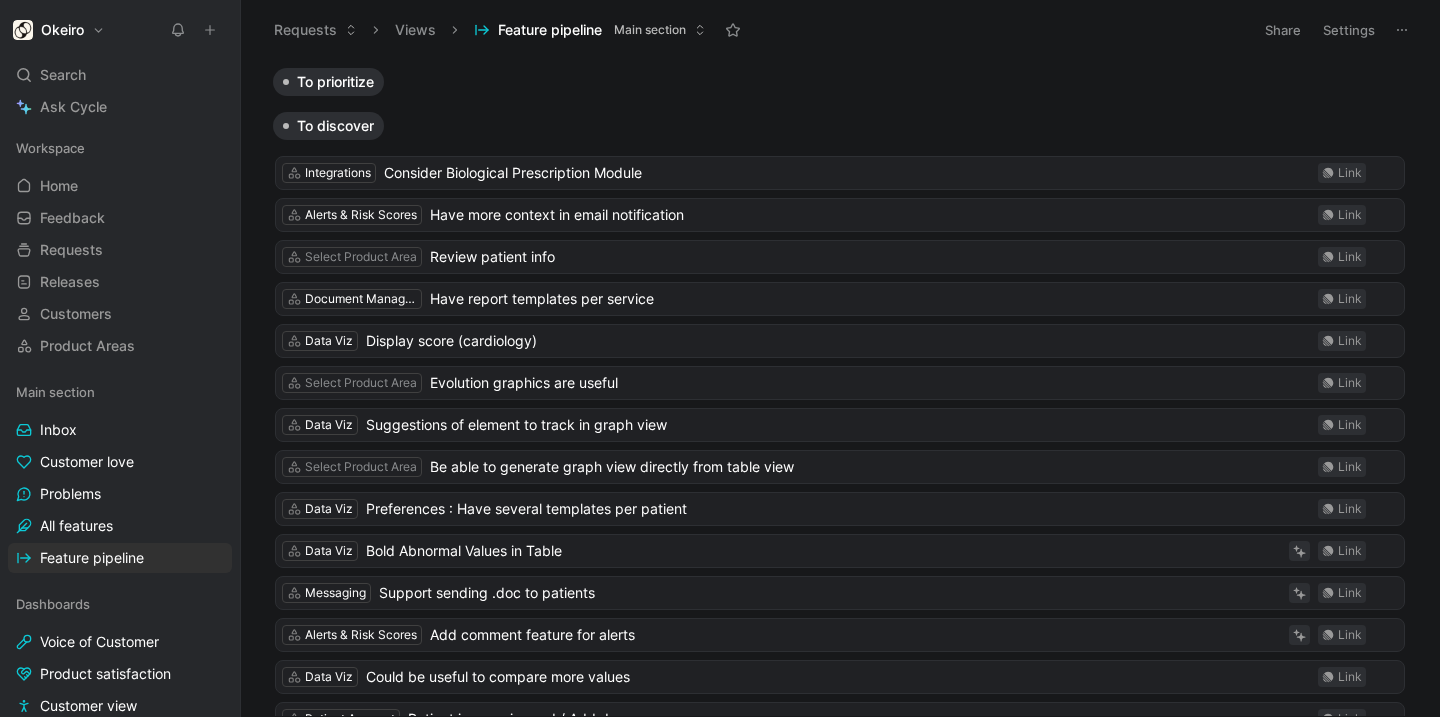 click on "To prioritize" at bounding box center (335, 82) 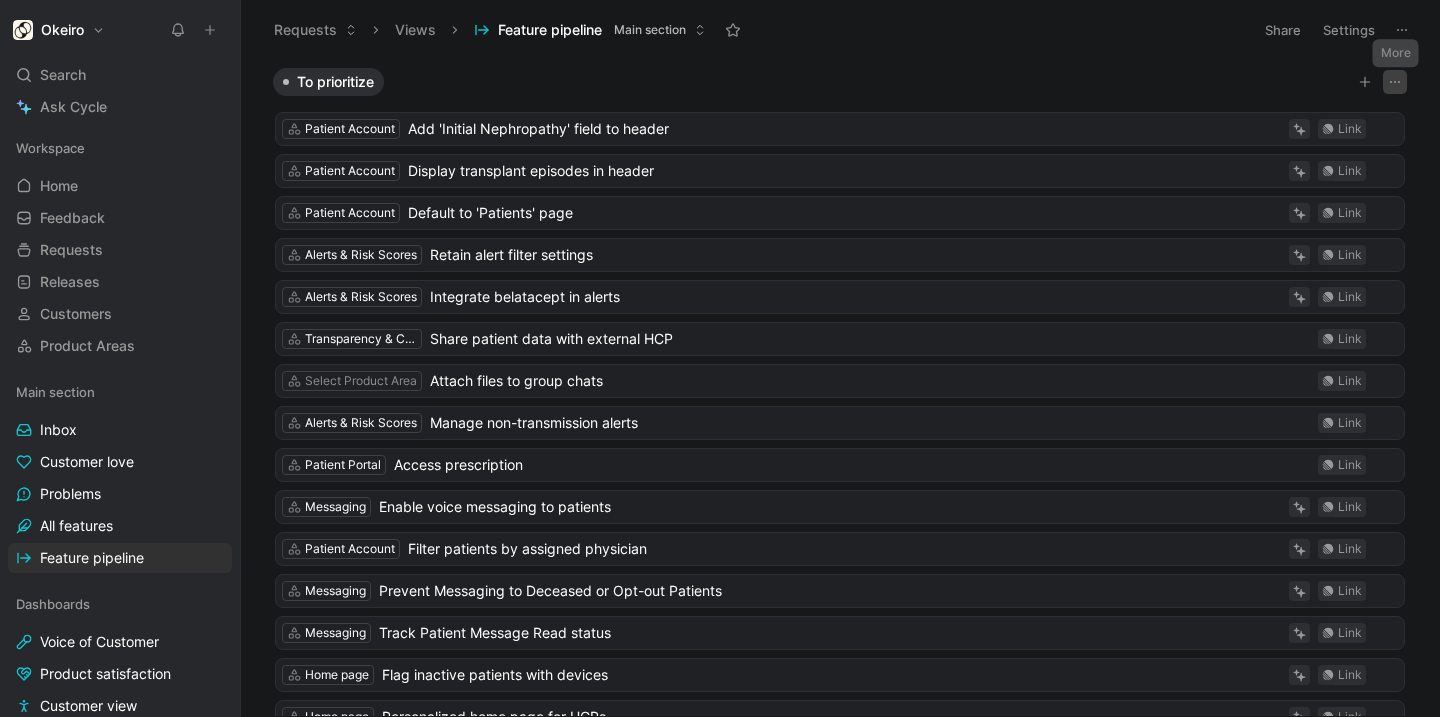 click 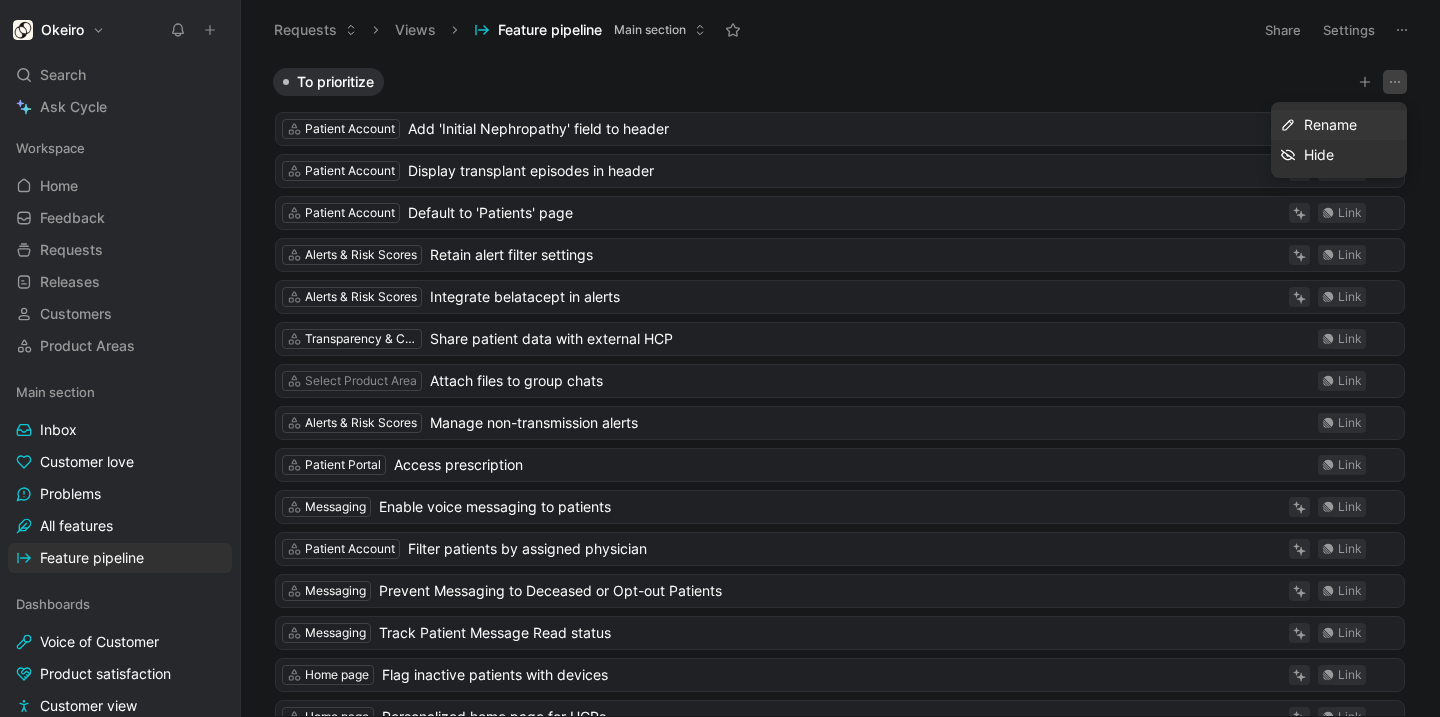 click on "Rename" at bounding box center (1351, 125) 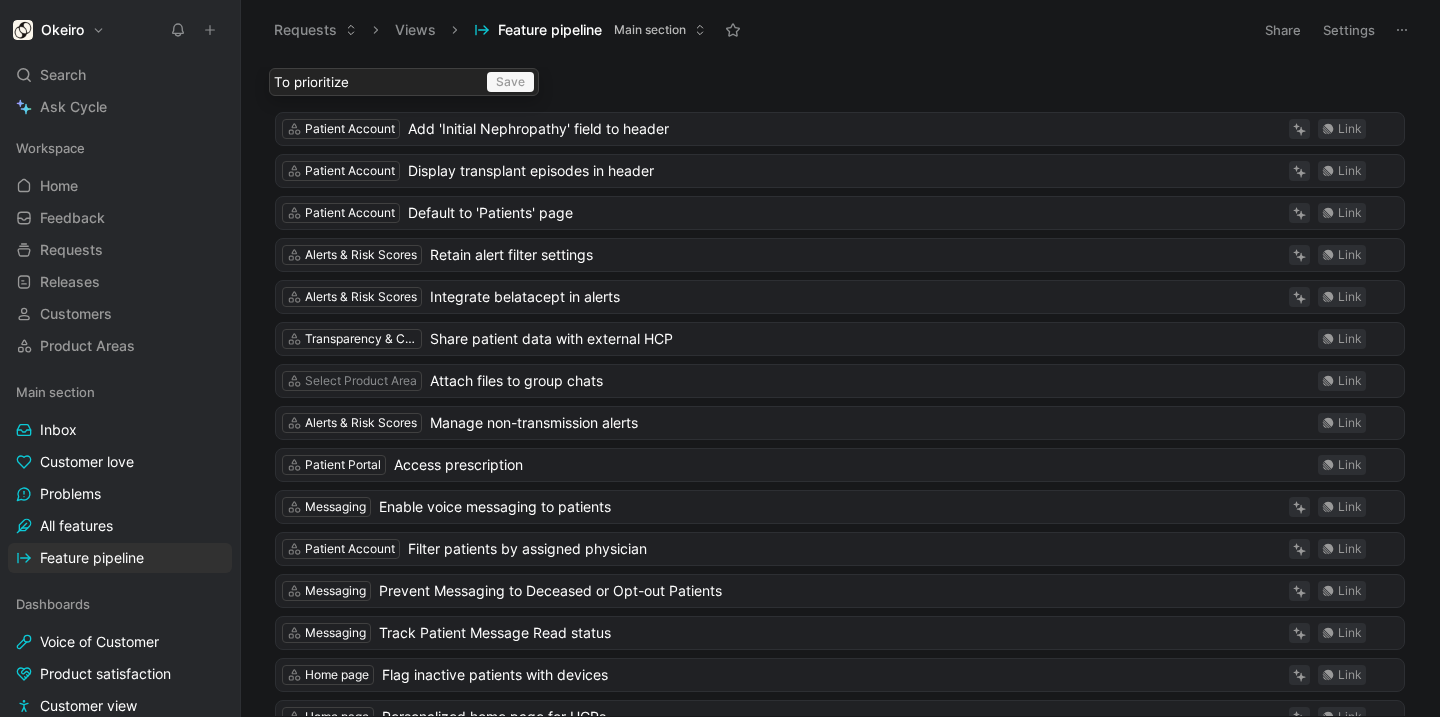 click on "To prioritize Save To prioritize" at bounding box center (840, 82) 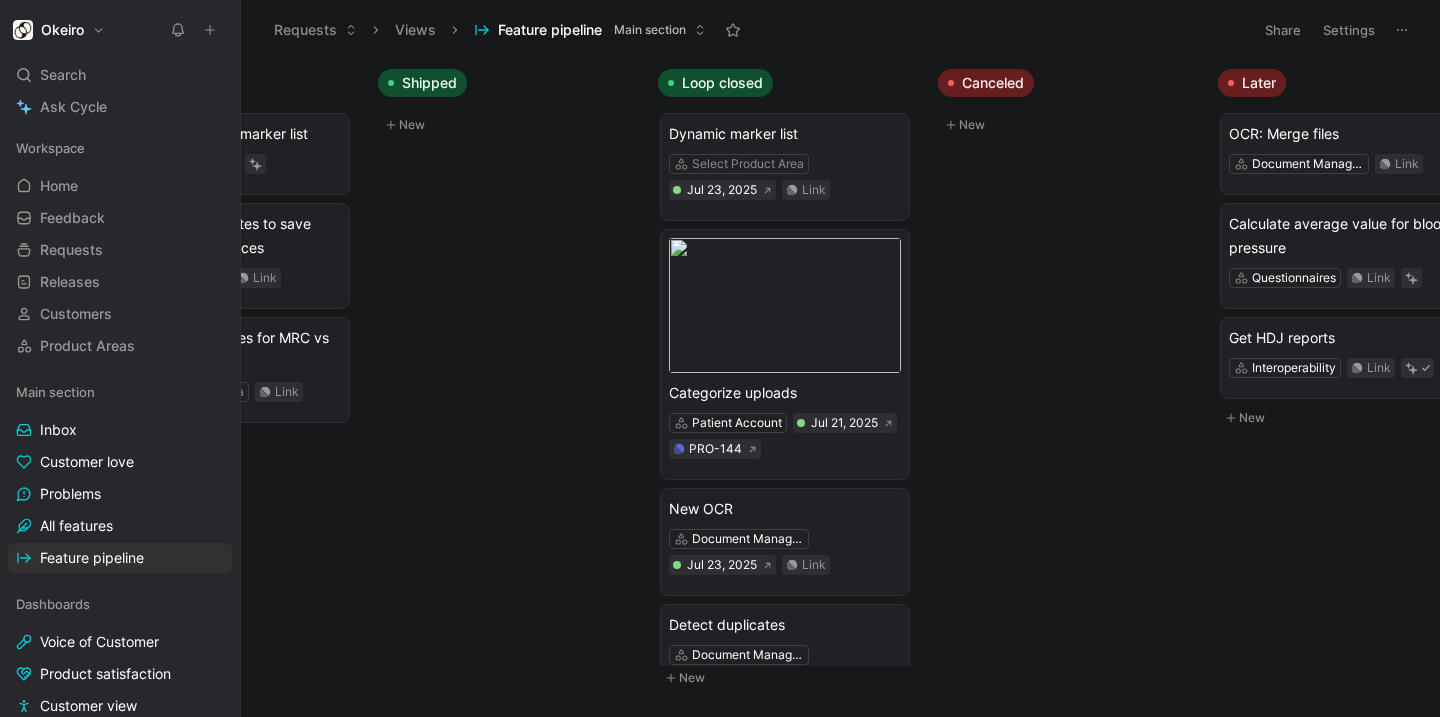 scroll, scrollTop: 0, scrollLeft: 1073, axis: horizontal 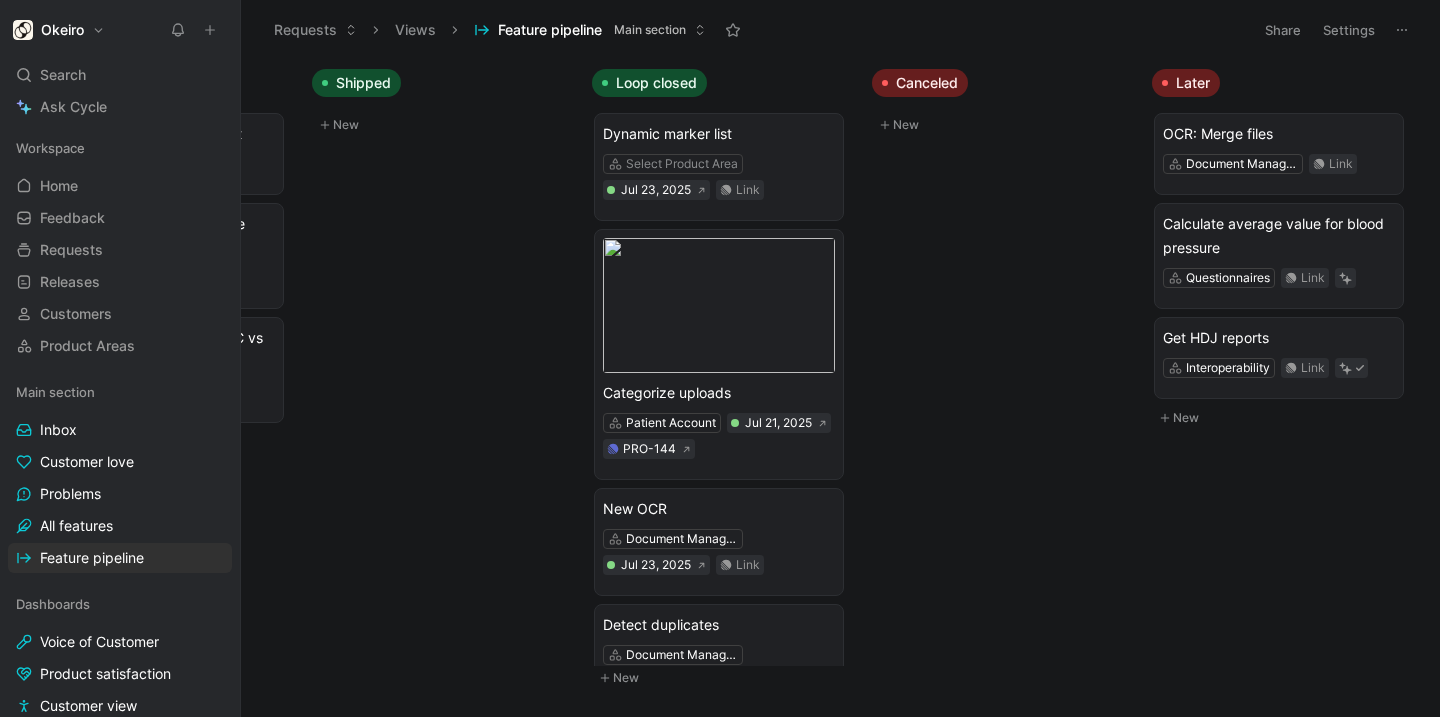 click on "Settings" at bounding box center [1349, 30] 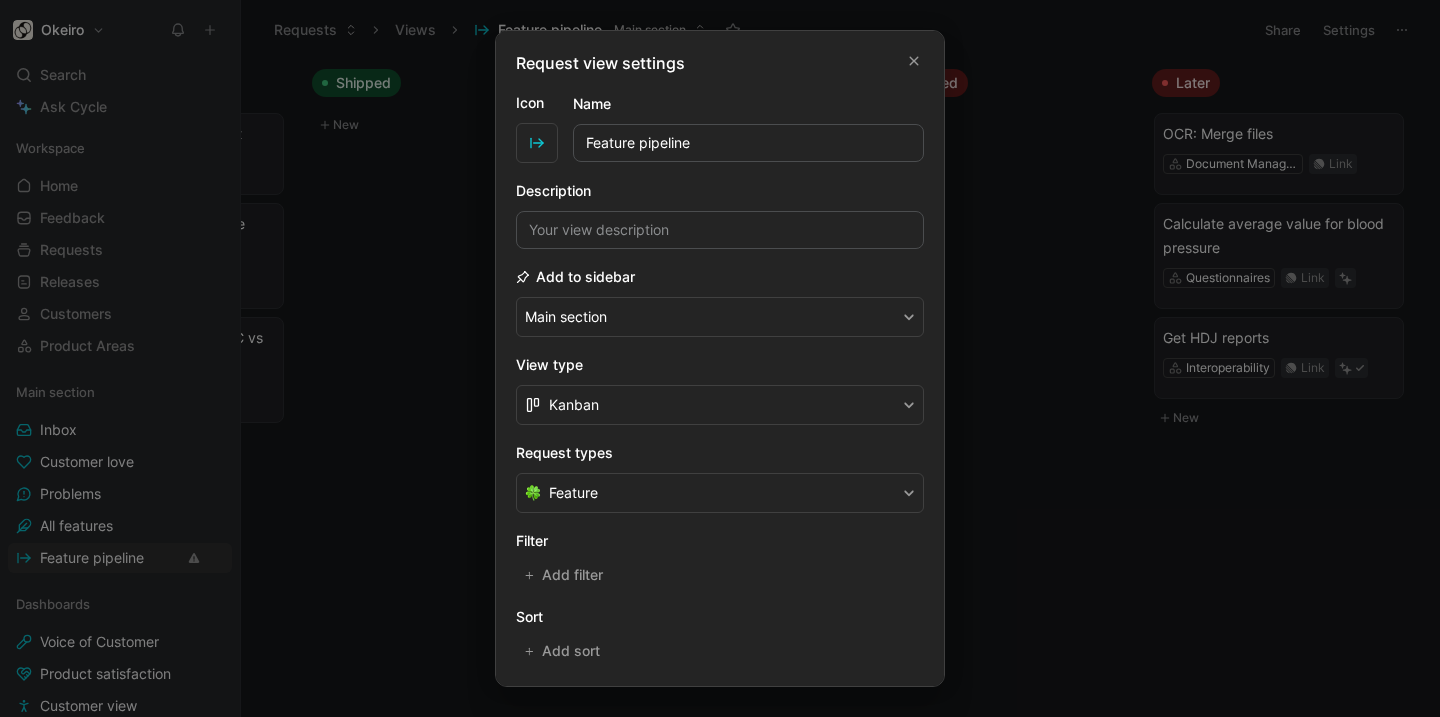 click at bounding box center [720, 358] 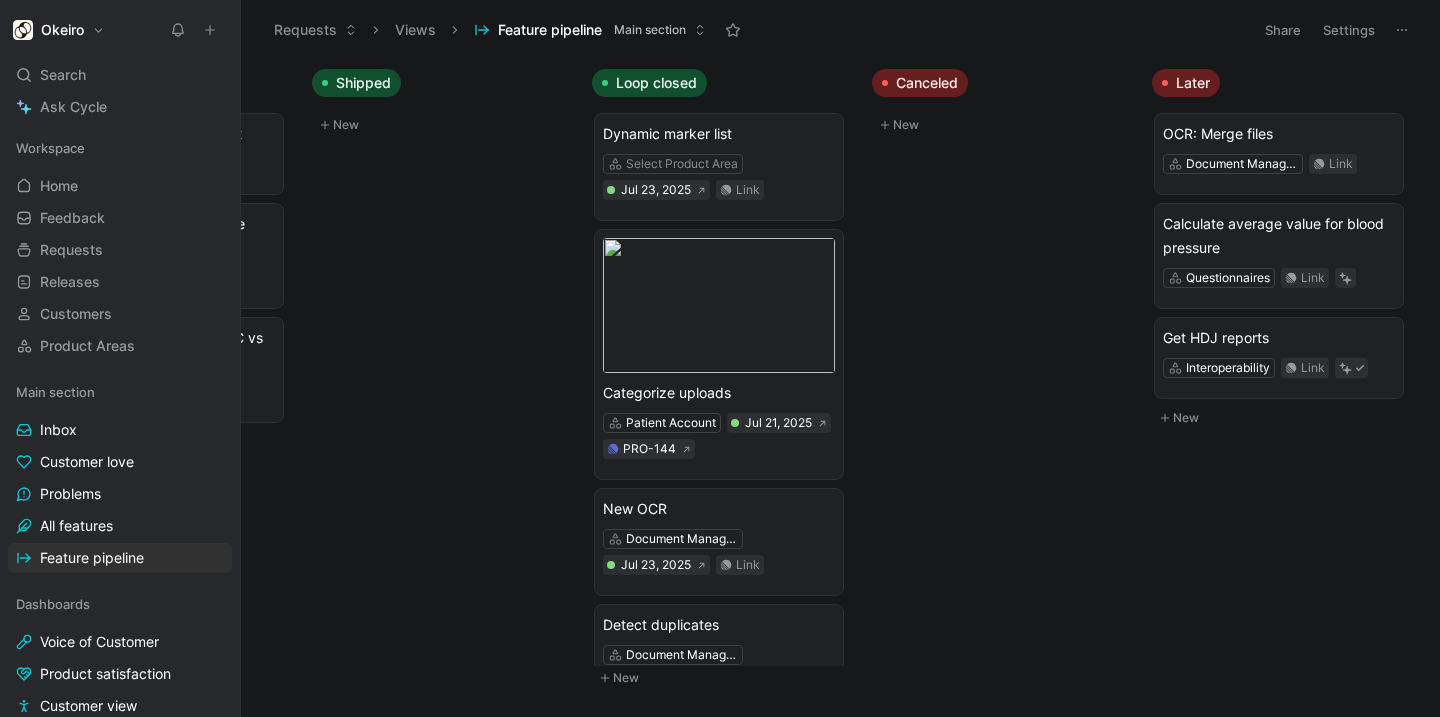 click 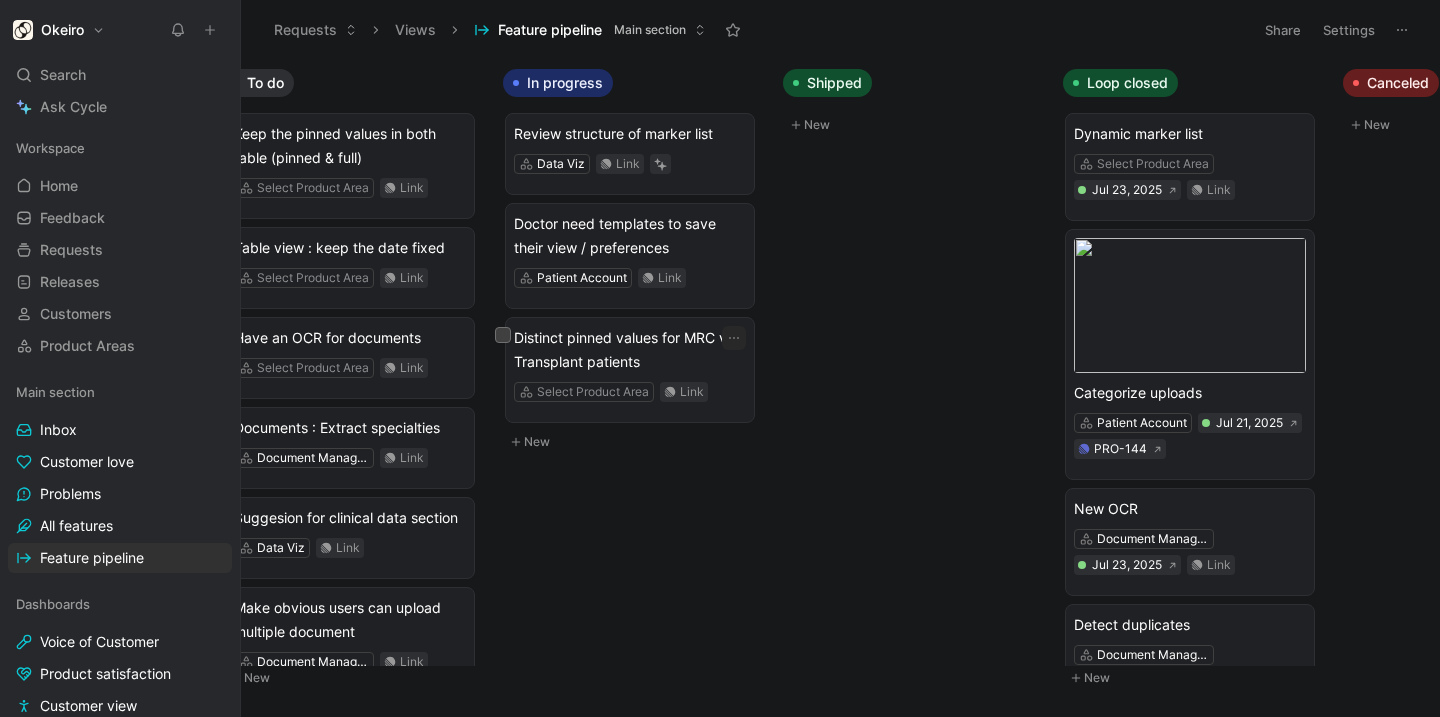 scroll, scrollTop: 0, scrollLeft: 0, axis: both 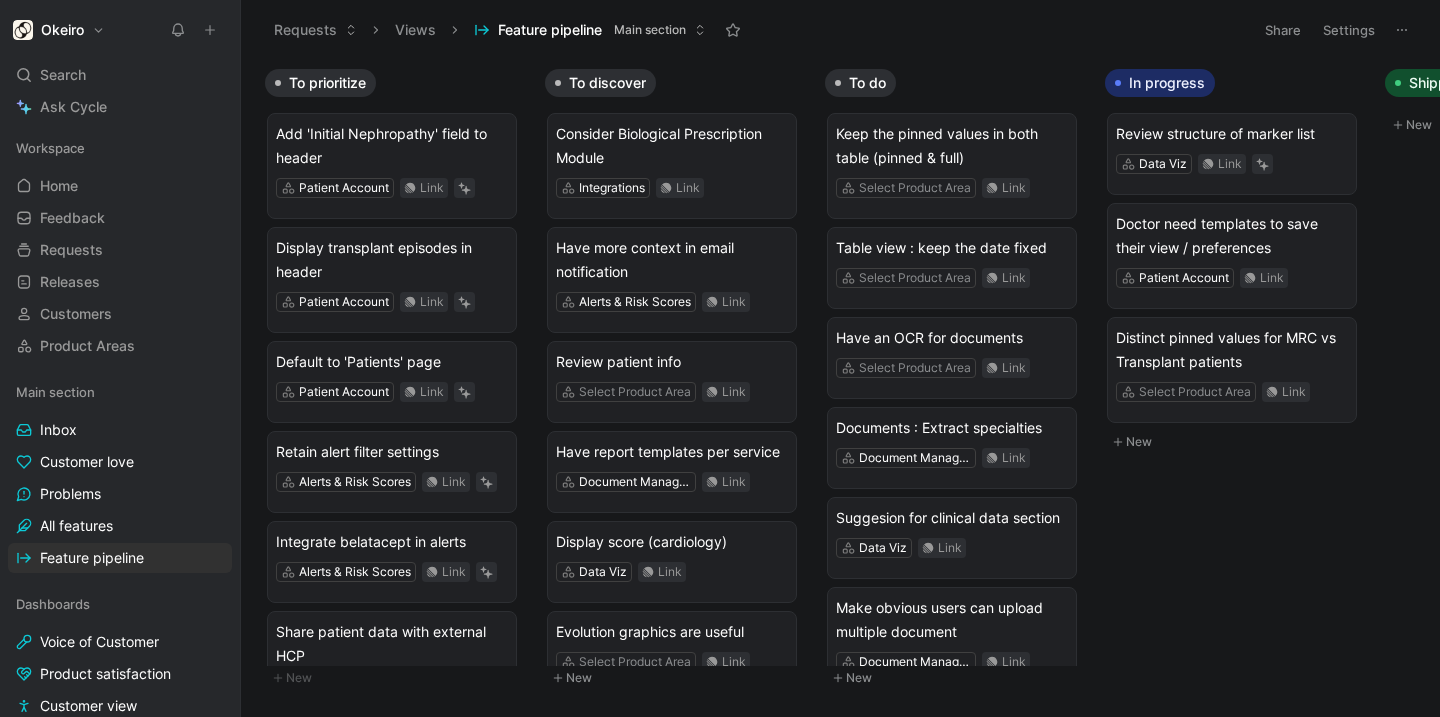 click on "Main section" at bounding box center [650, 30] 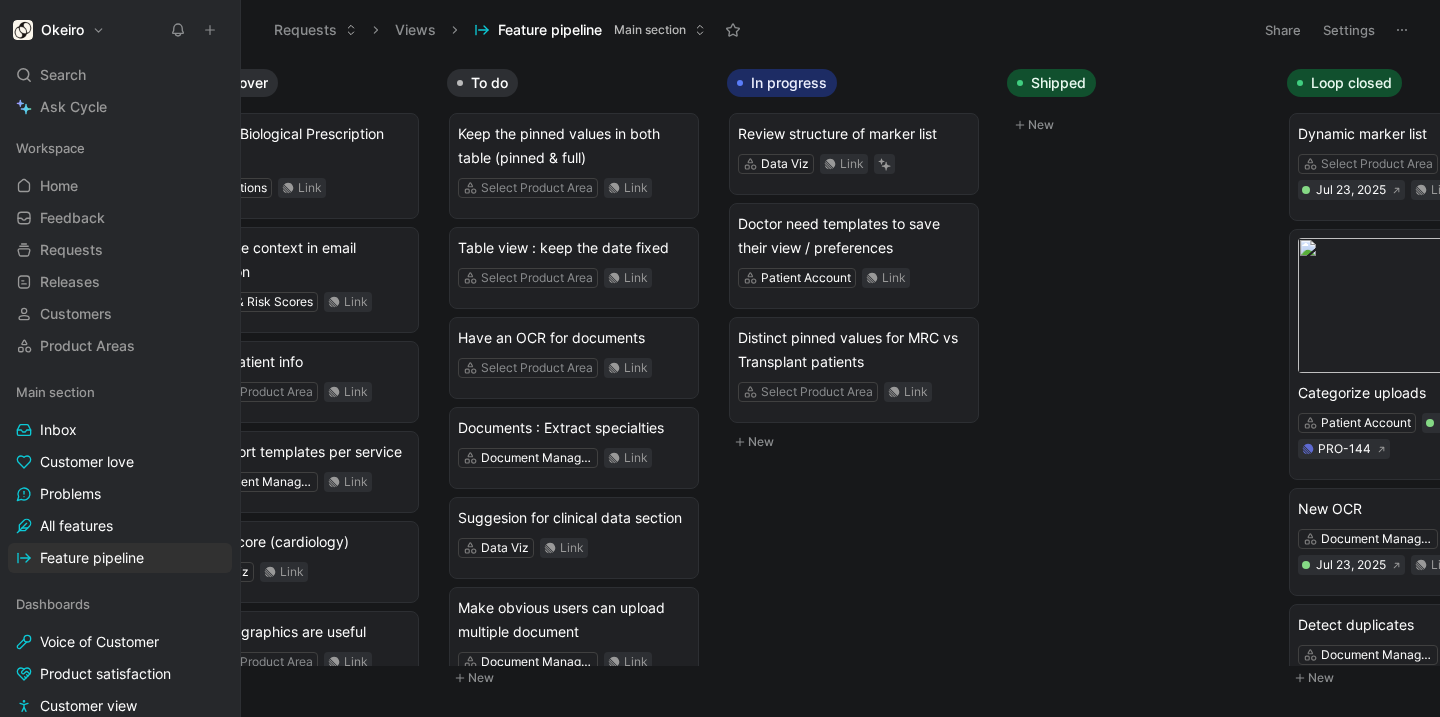scroll, scrollTop: 0, scrollLeft: 533, axis: horizontal 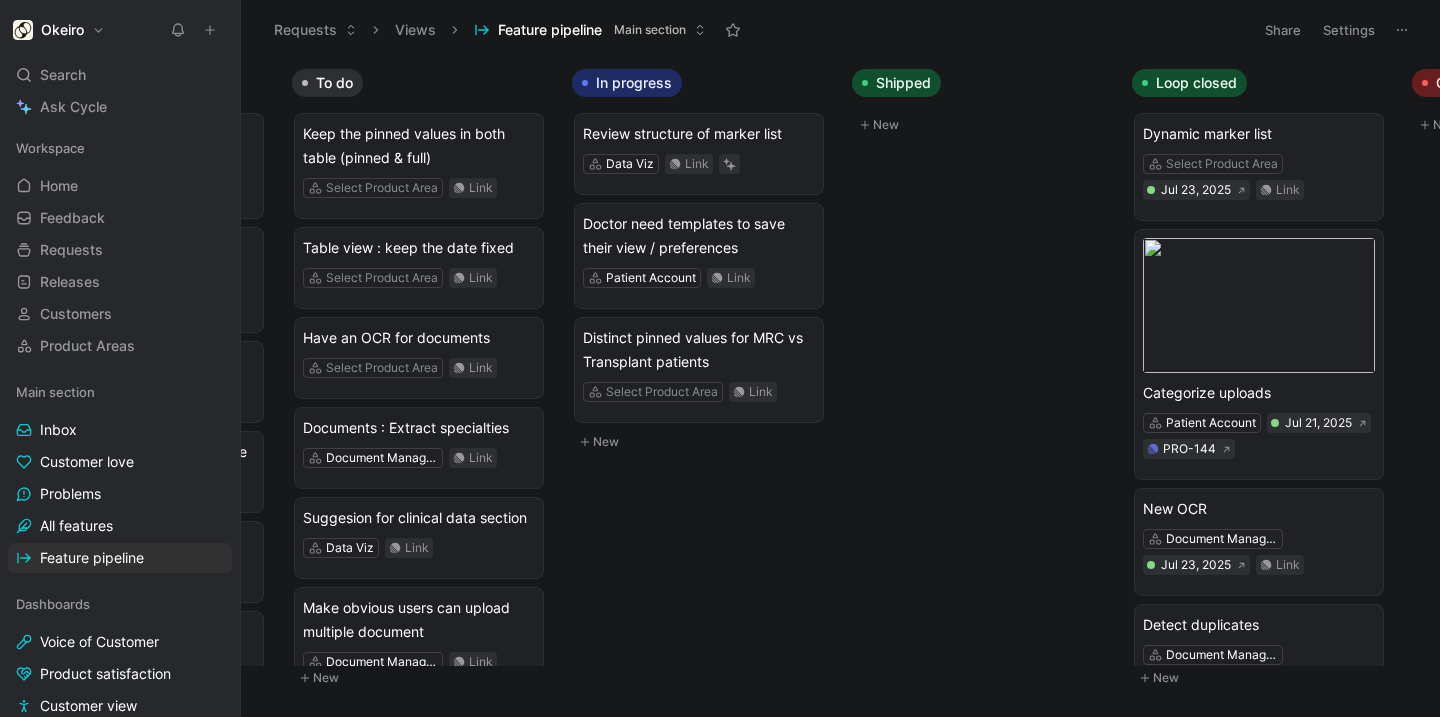 click on "Settings" at bounding box center (1349, 30) 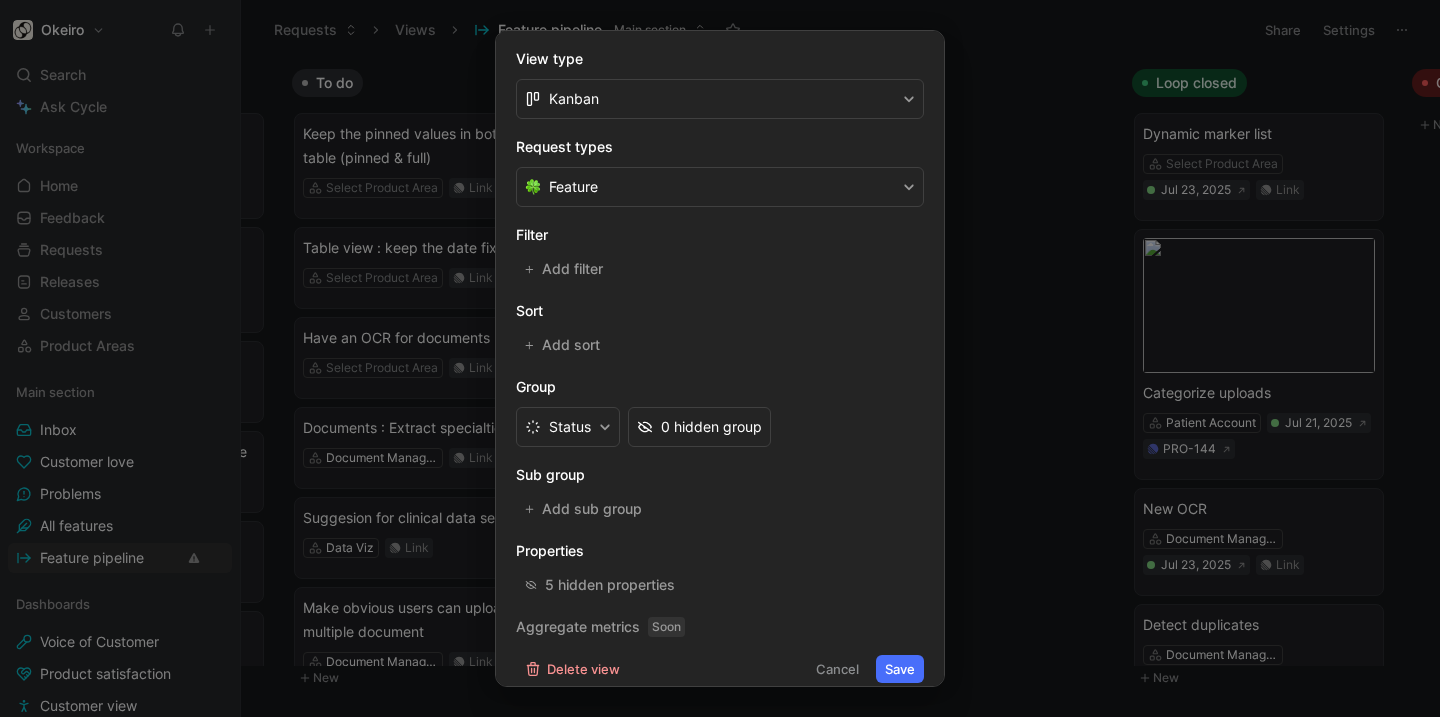 scroll, scrollTop: 323, scrollLeft: 0, axis: vertical 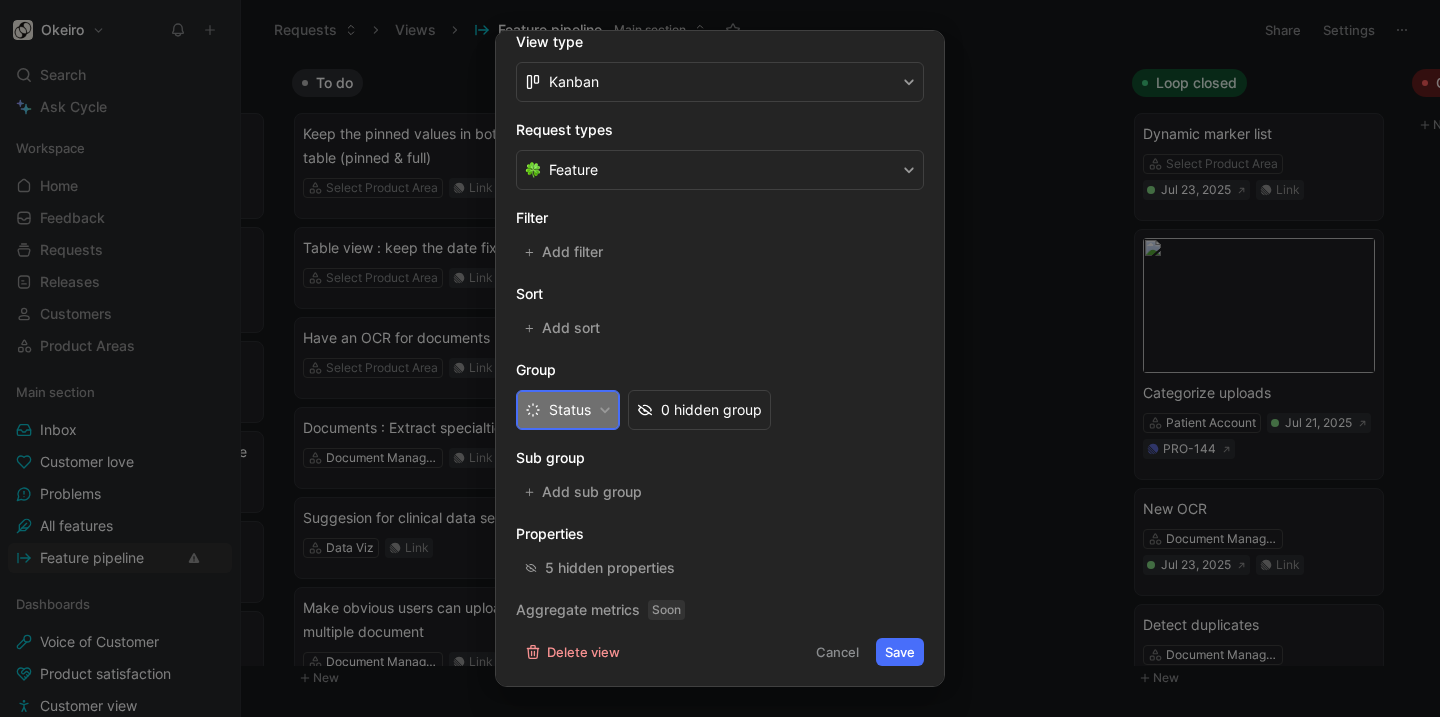 click on "Status" at bounding box center [568, 410] 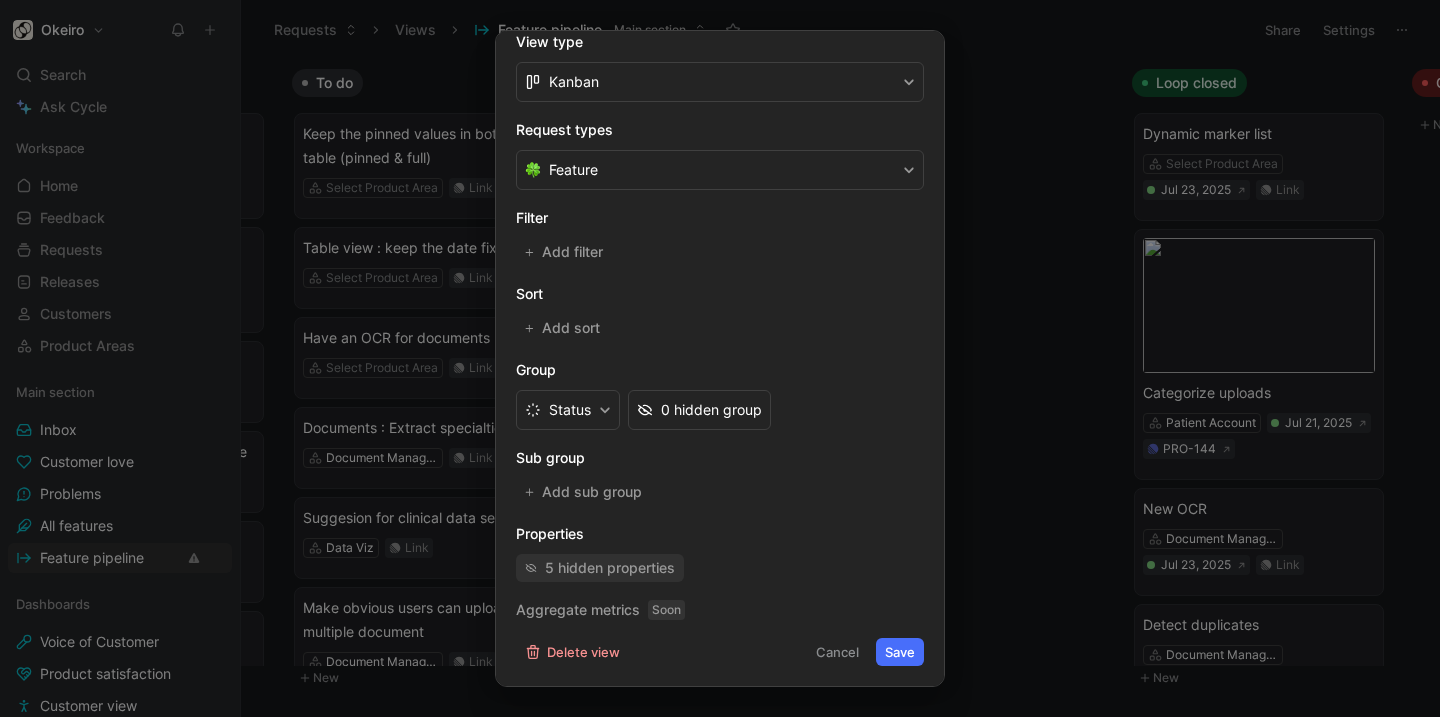 click on "5 hidden properties" at bounding box center (610, 568) 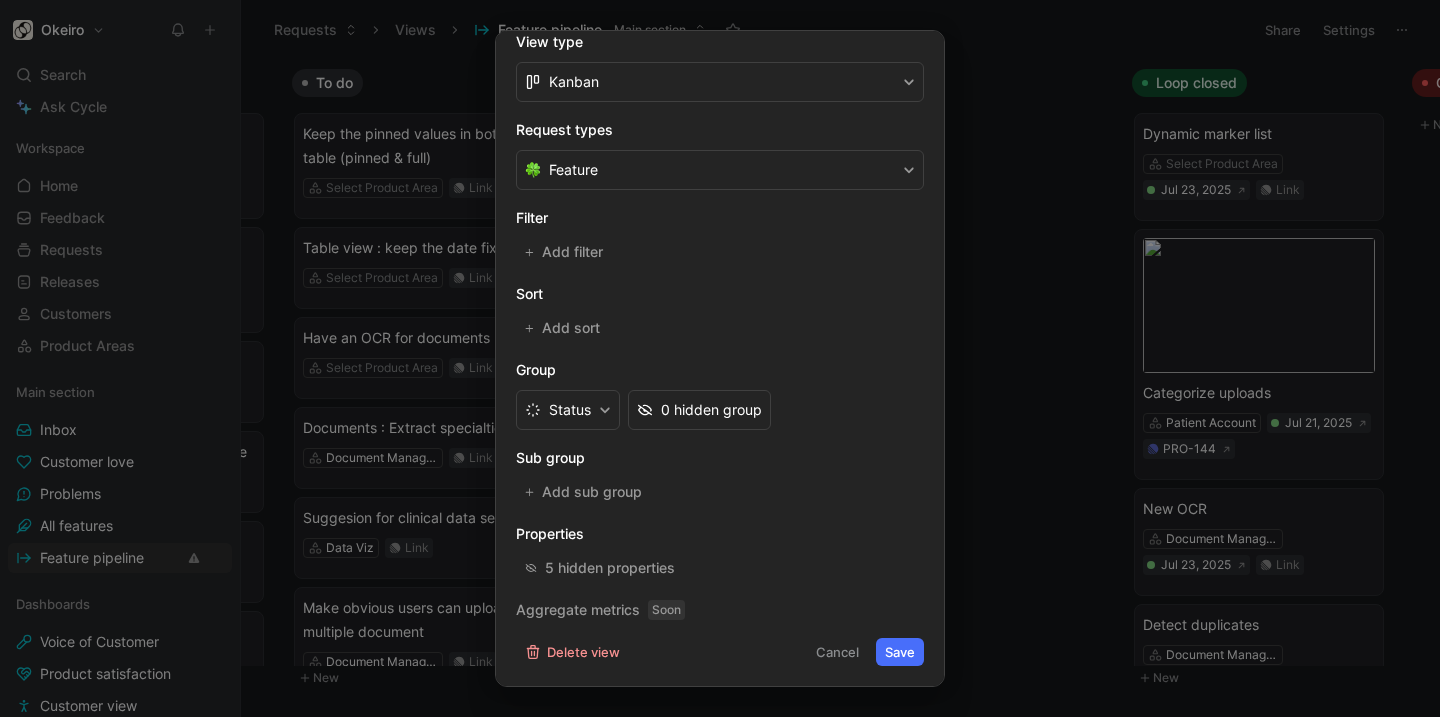 scroll, scrollTop: 0, scrollLeft: 0, axis: both 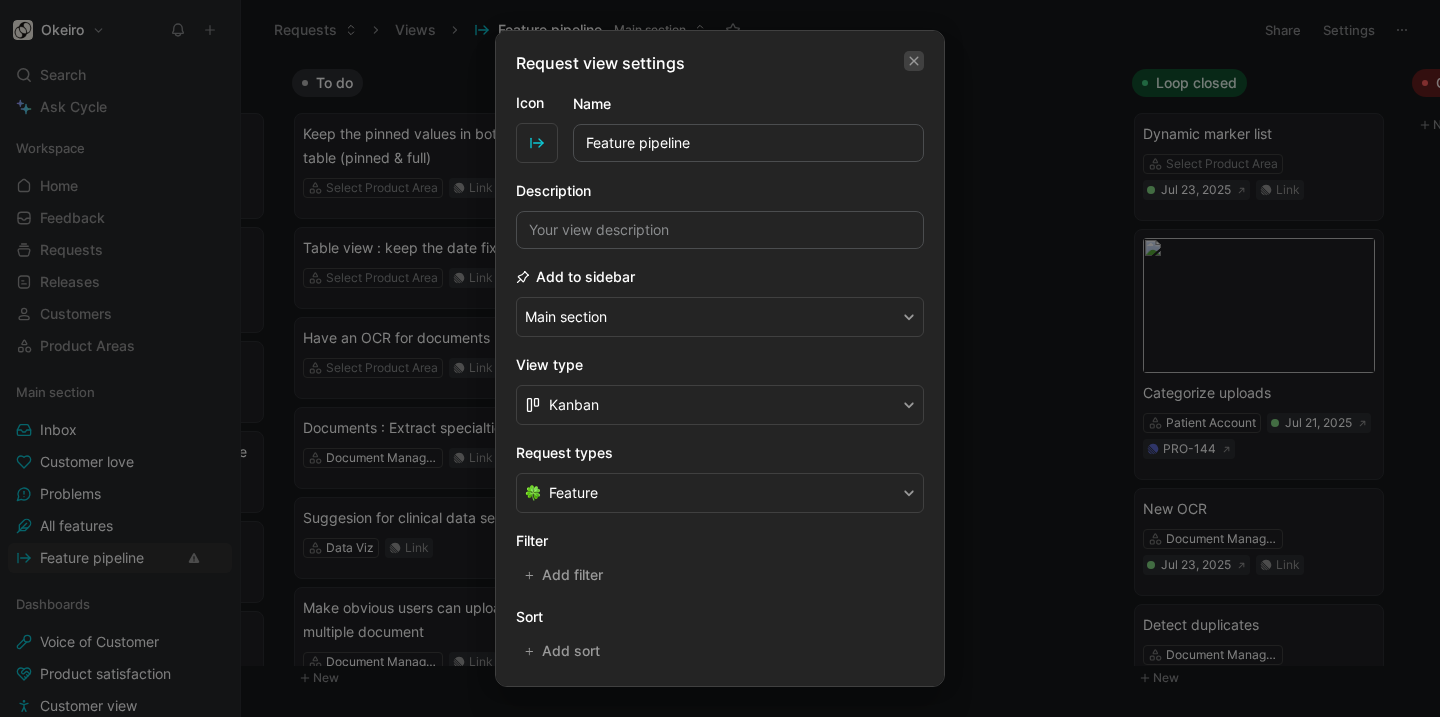 click 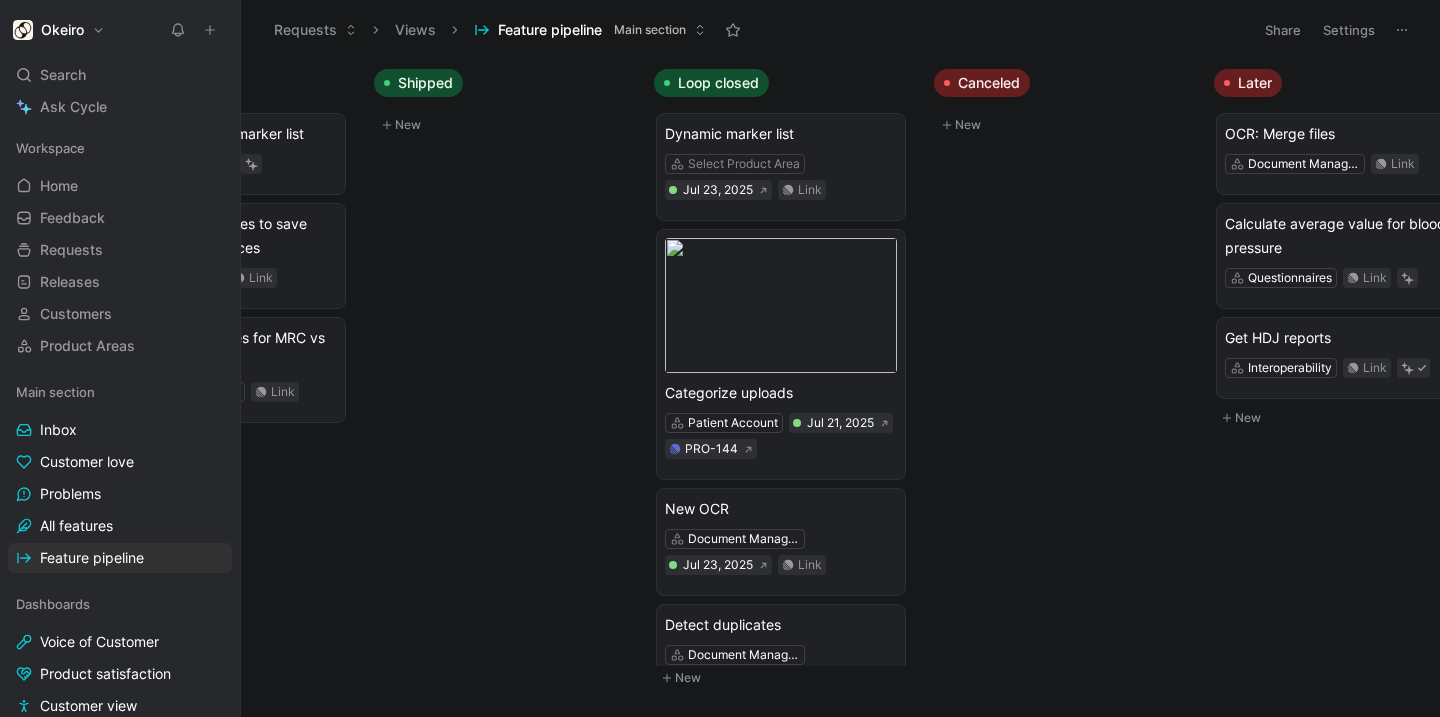 scroll, scrollTop: 0, scrollLeft: 1073, axis: horizontal 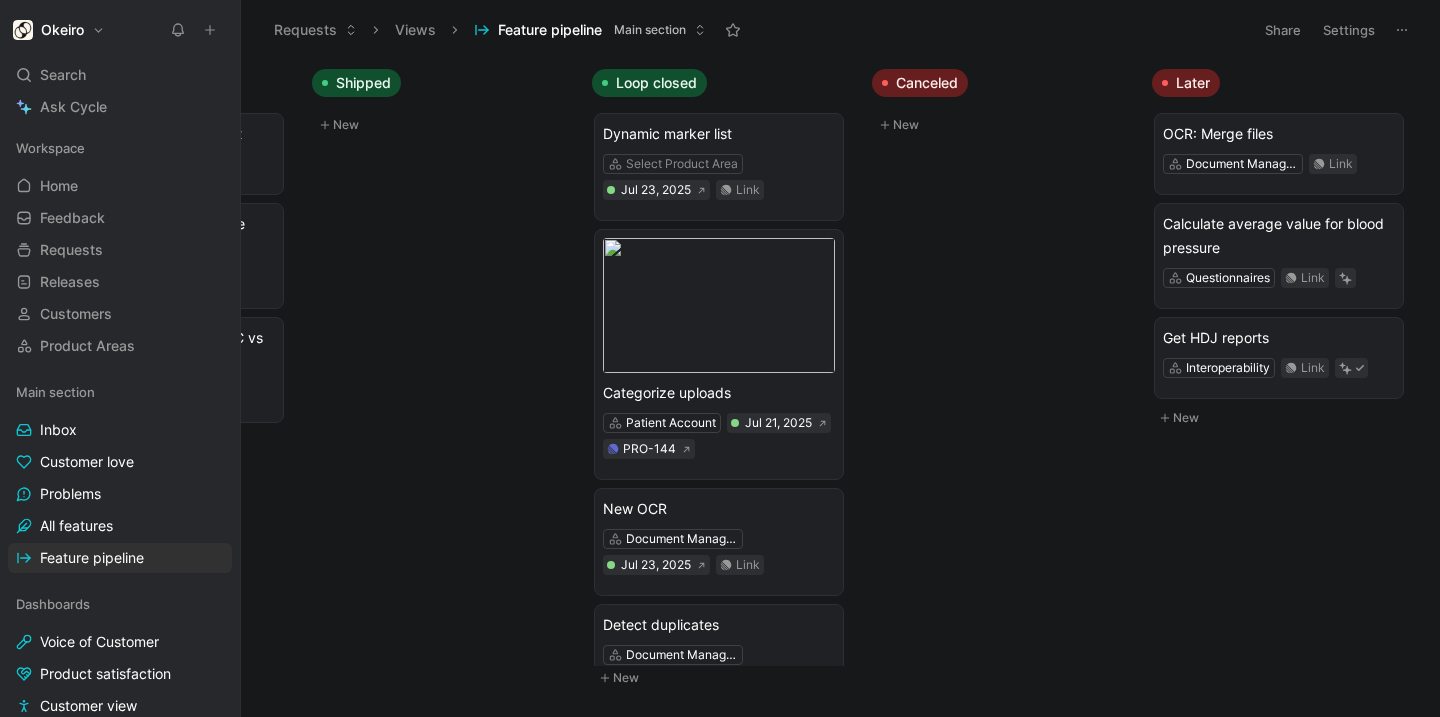 click 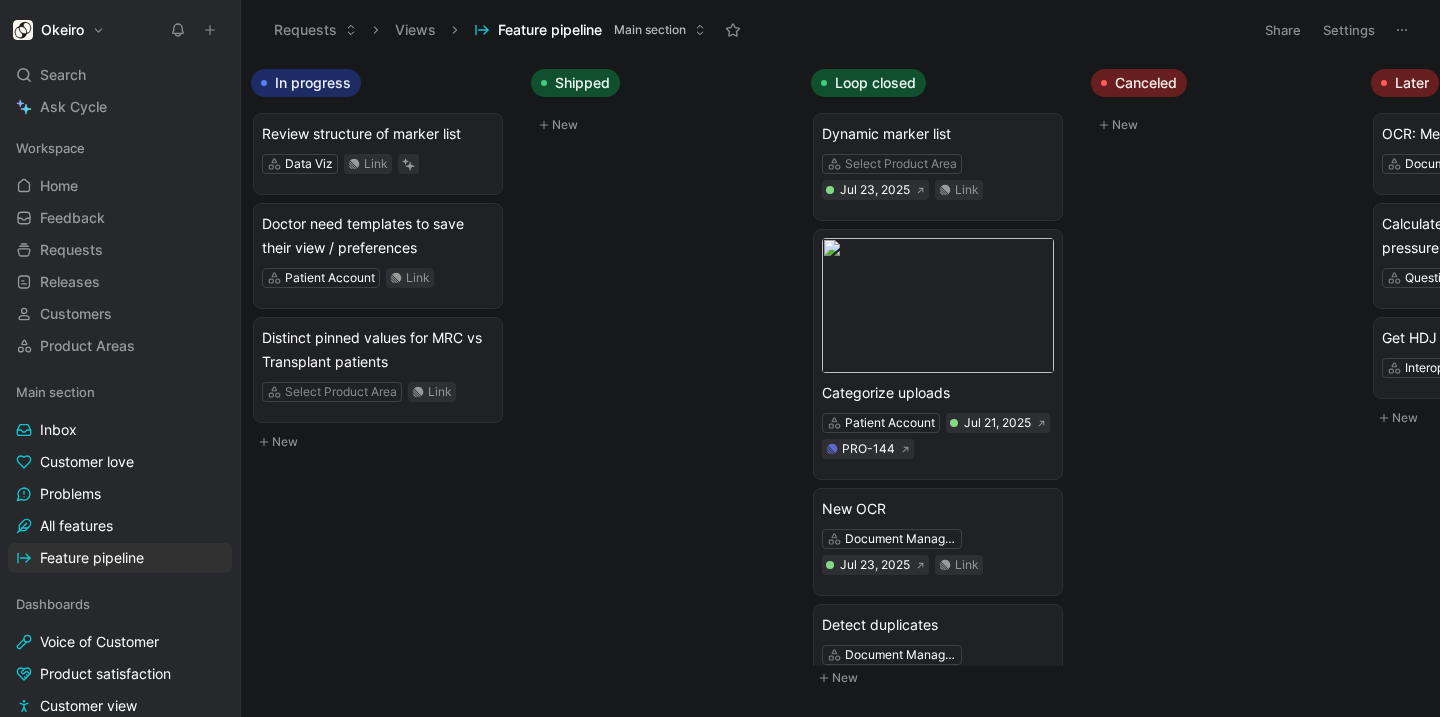 scroll, scrollTop: 0, scrollLeft: 1073, axis: horizontal 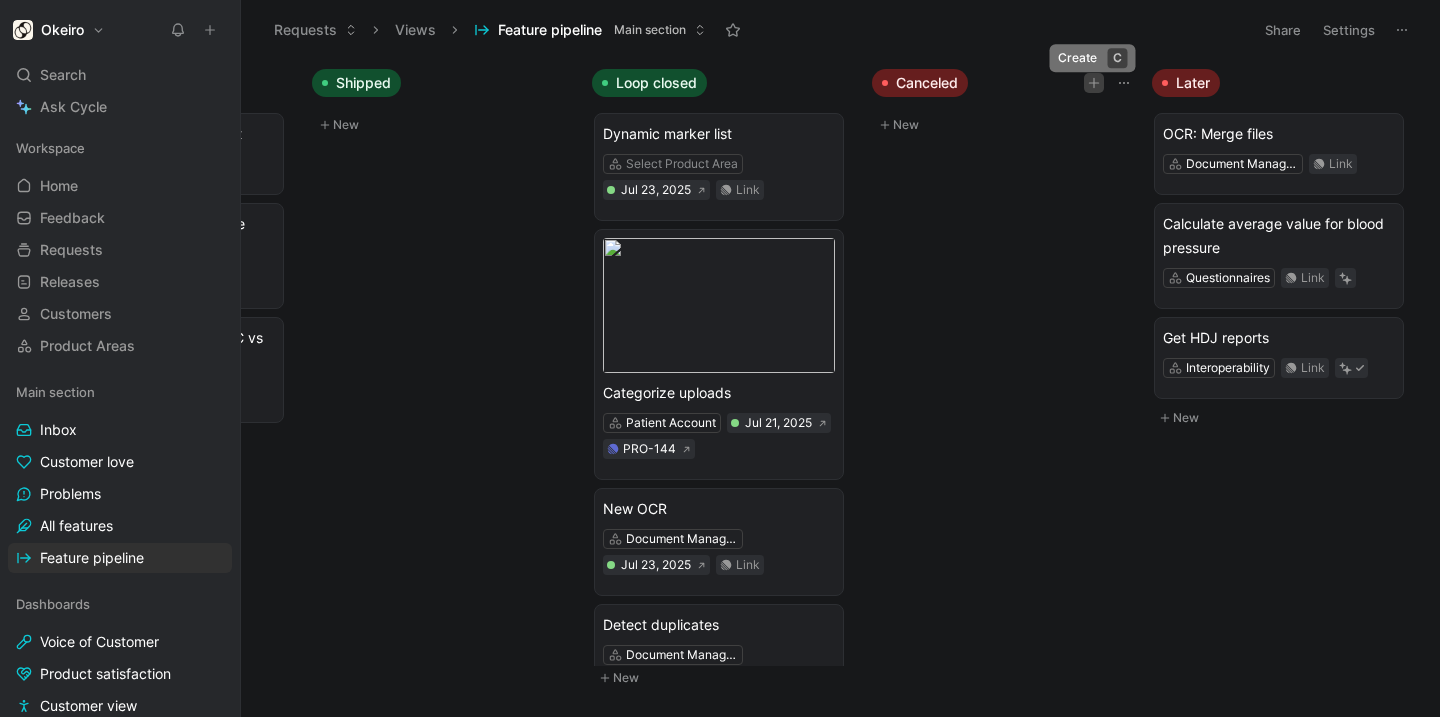click 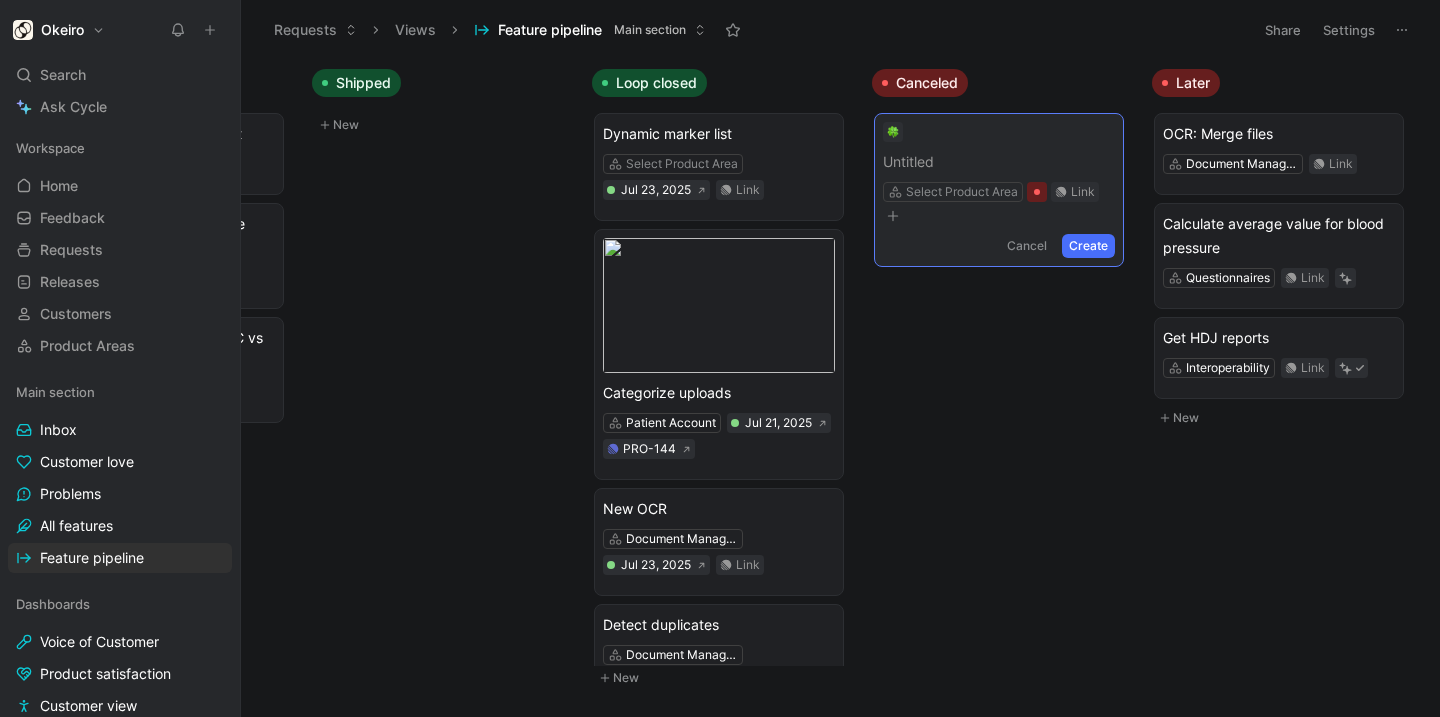 click on "Cancel" at bounding box center [1027, 246] 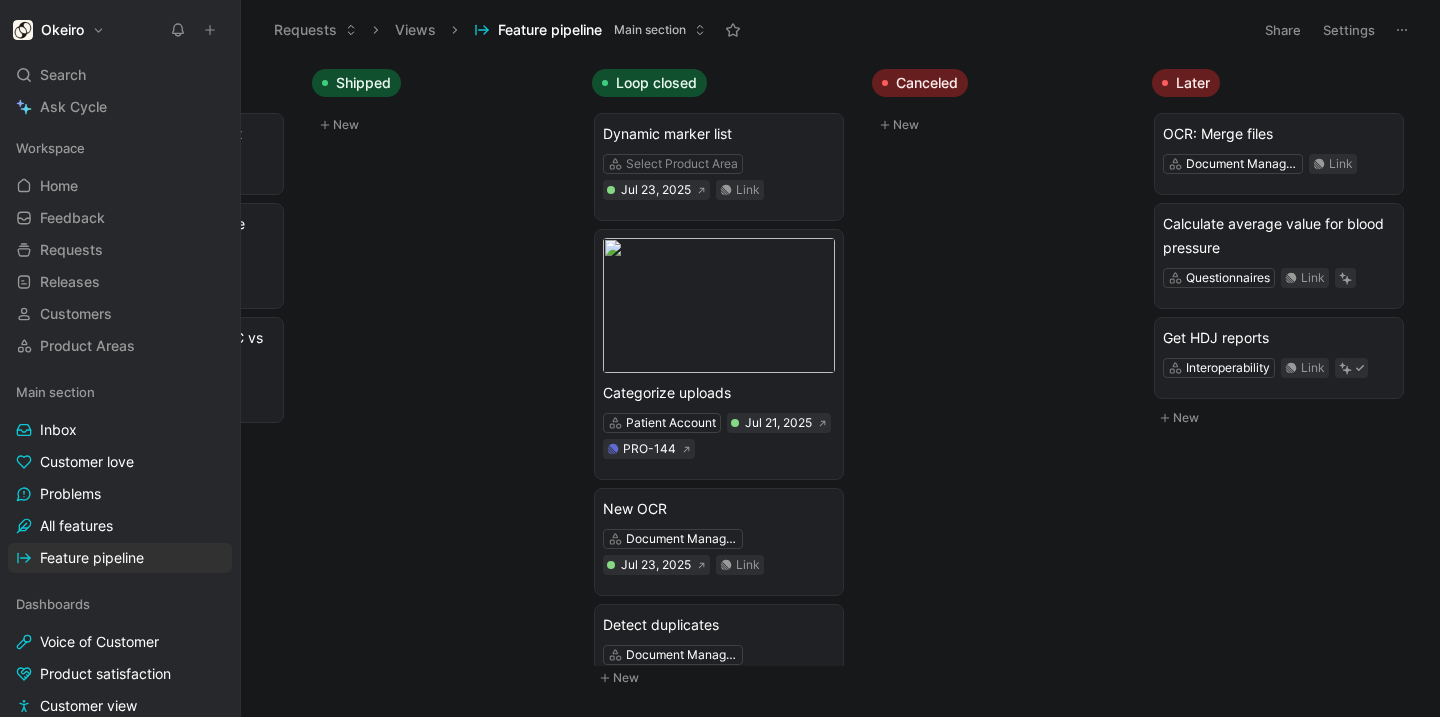 click at bounding box center [1402, 30] 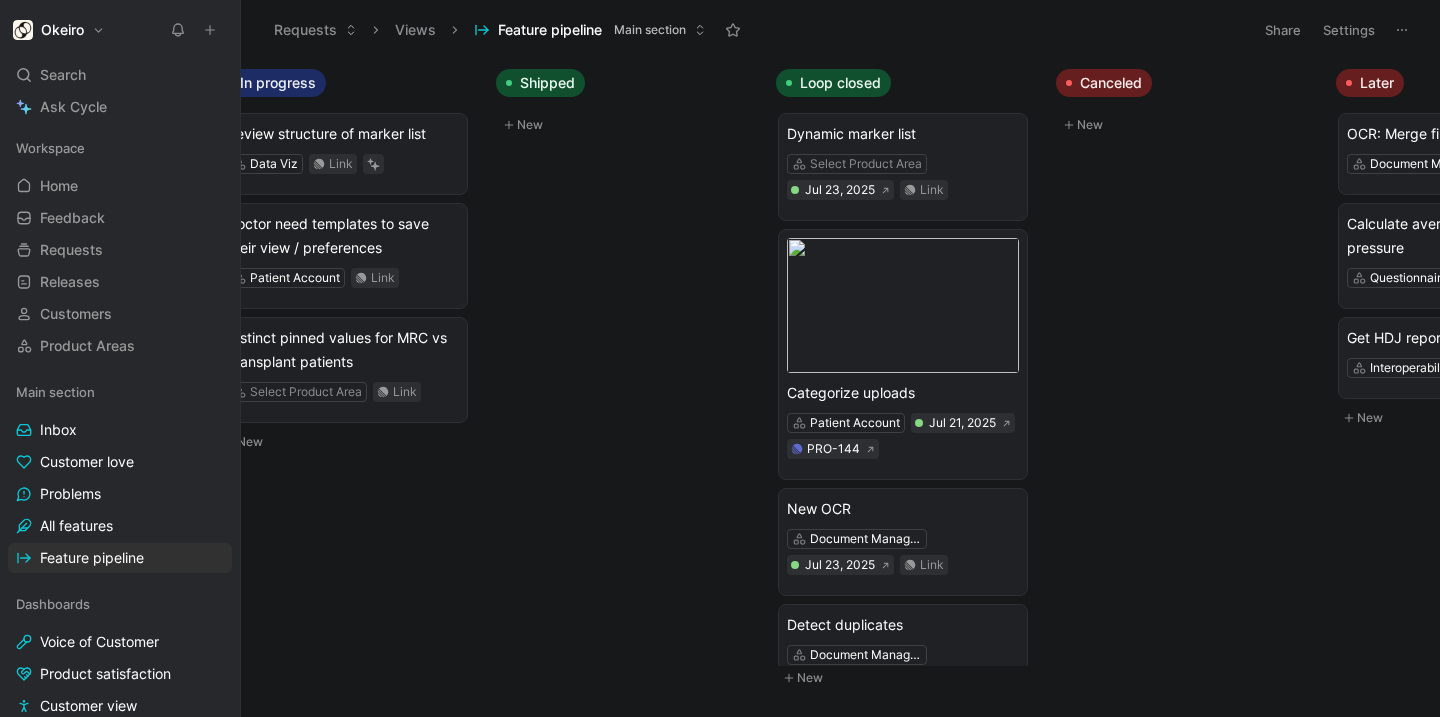 scroll, scrollTop: 0, scrollLeft: 885, axis: horizontal 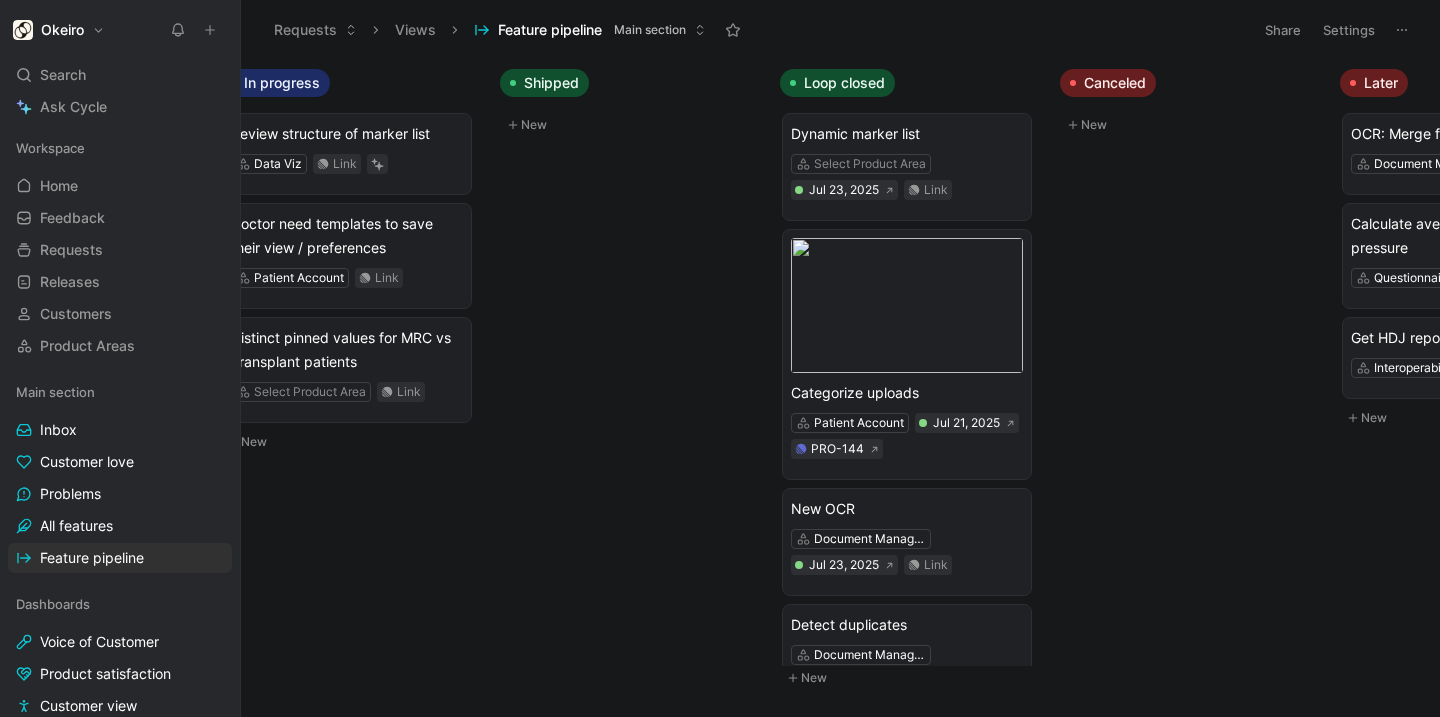 click on "Shipped" at bounding box center [551, 83] 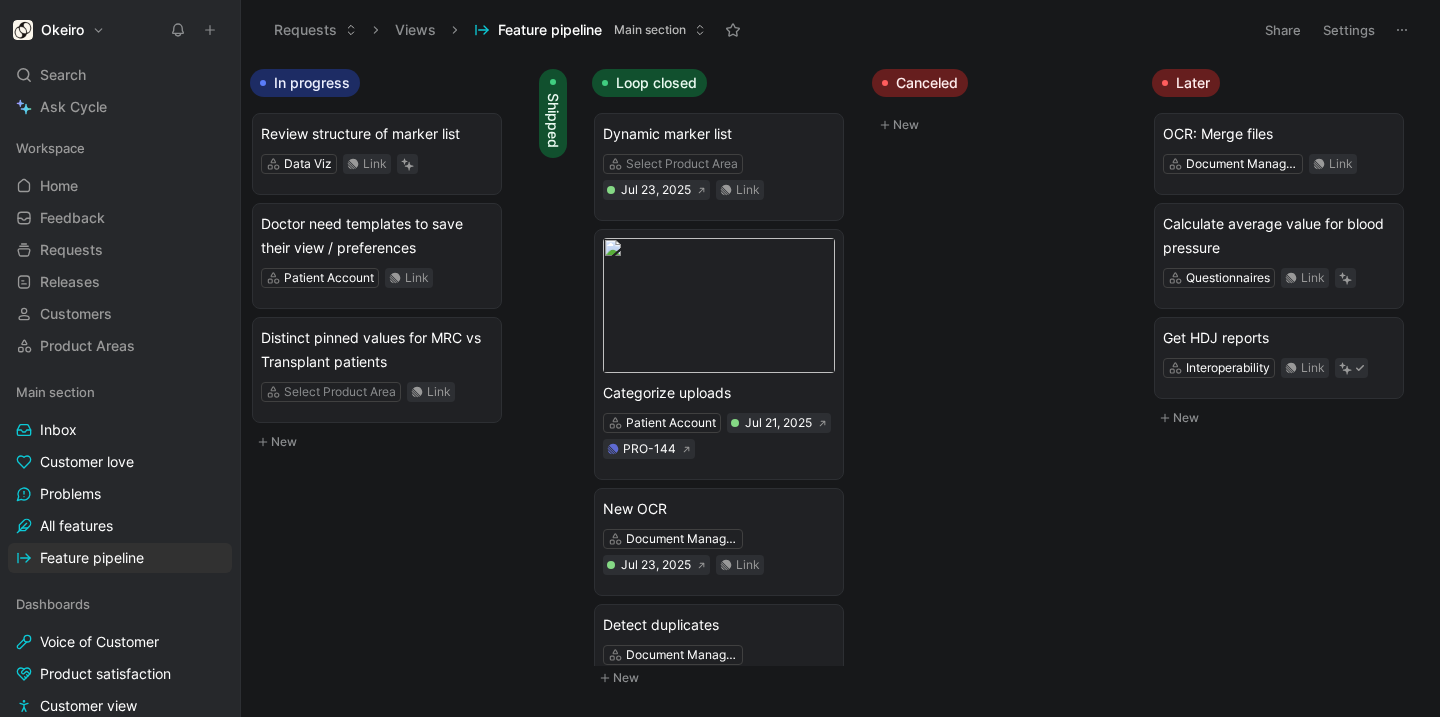 click on "Shipped" at bounding box center [553, 113] 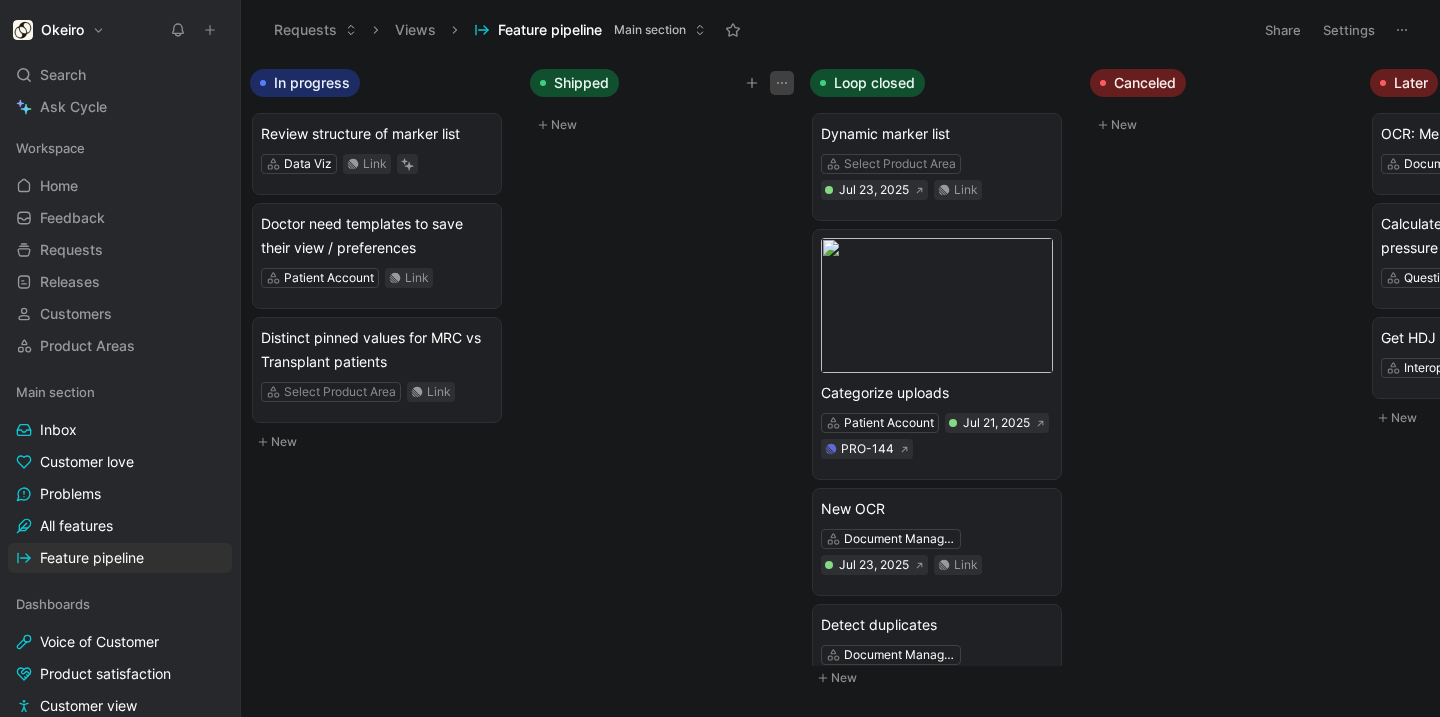 click 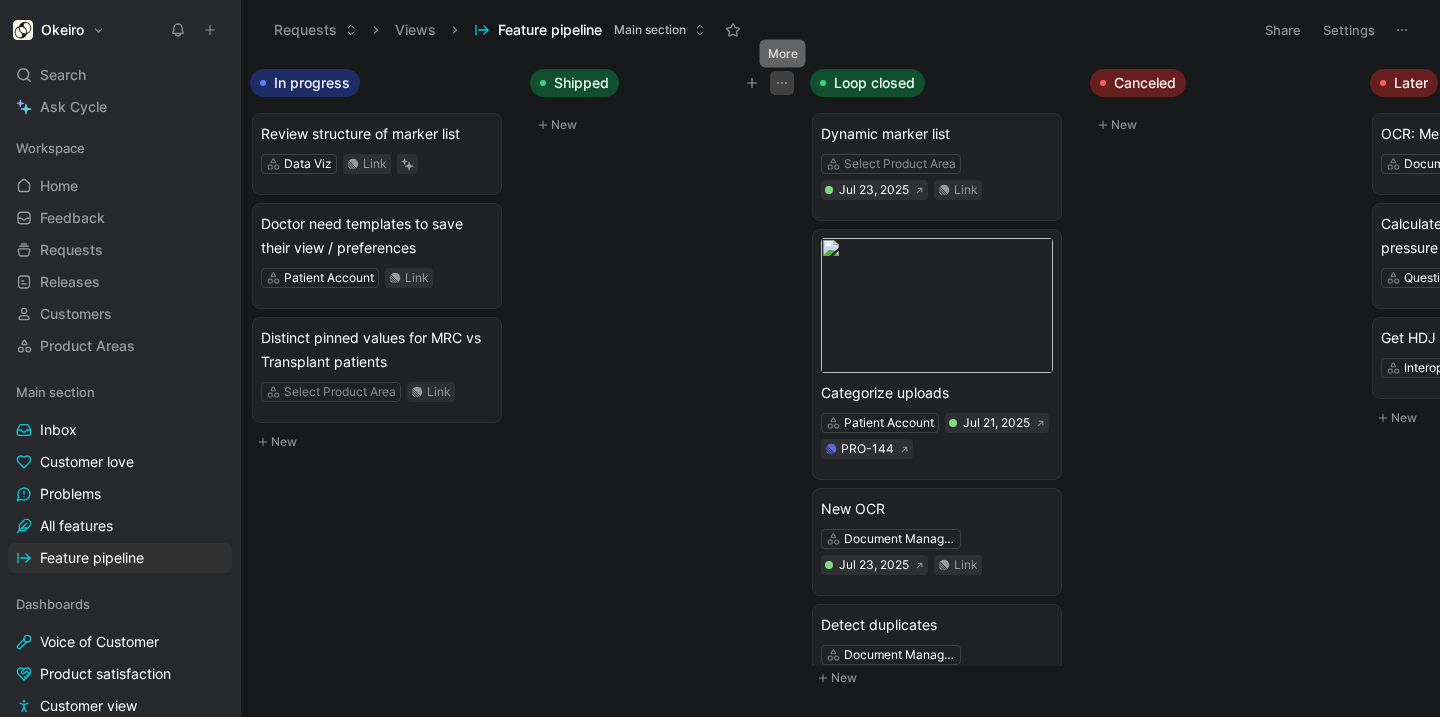 click 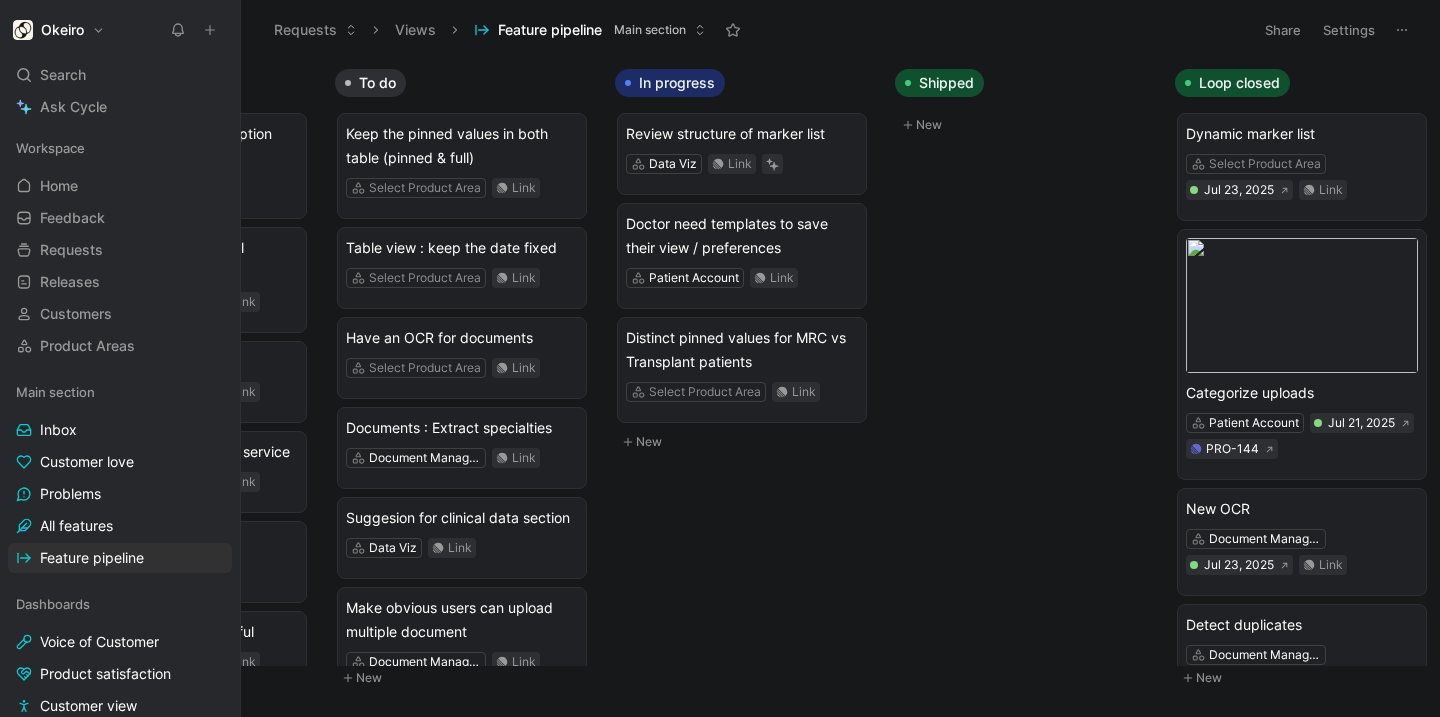 scroll, scrollTop: 0, scrollLeft: 480, axis: horizontal 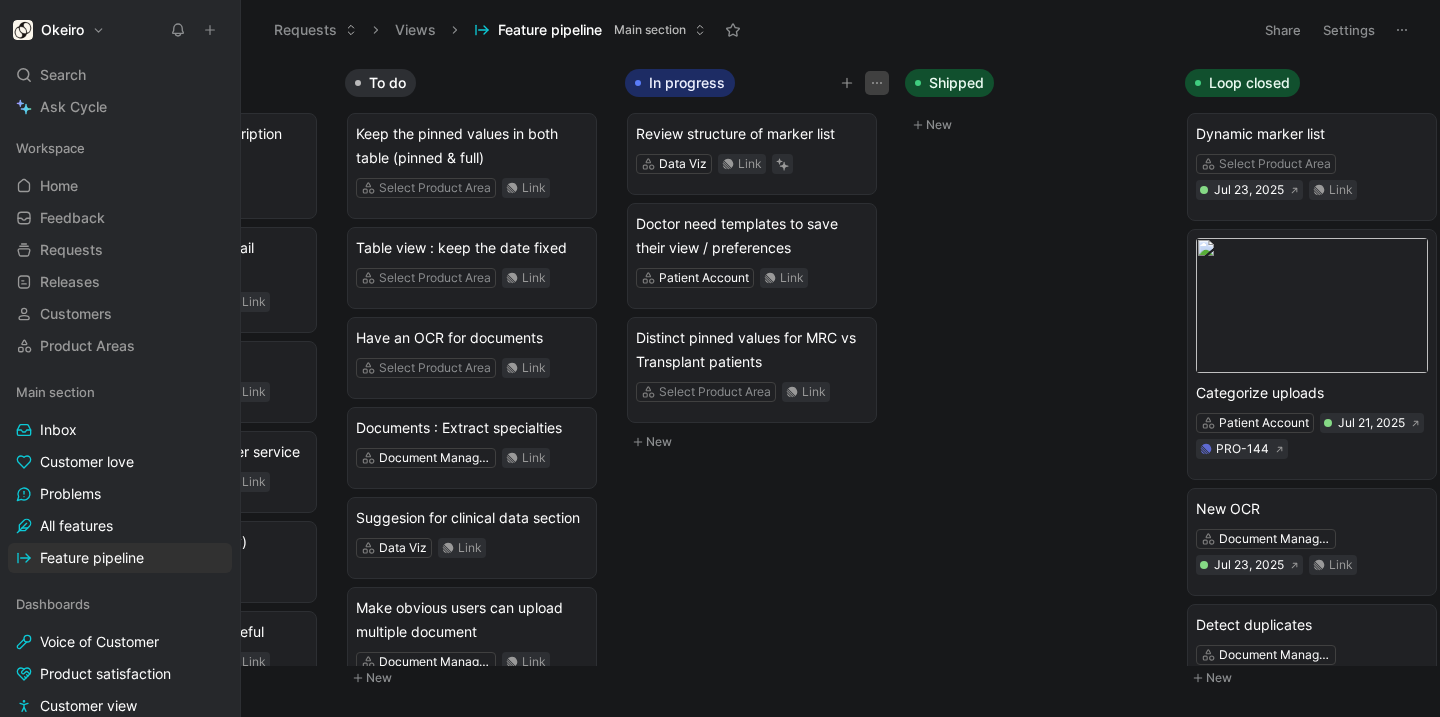 click at bounding box center [877, 83] 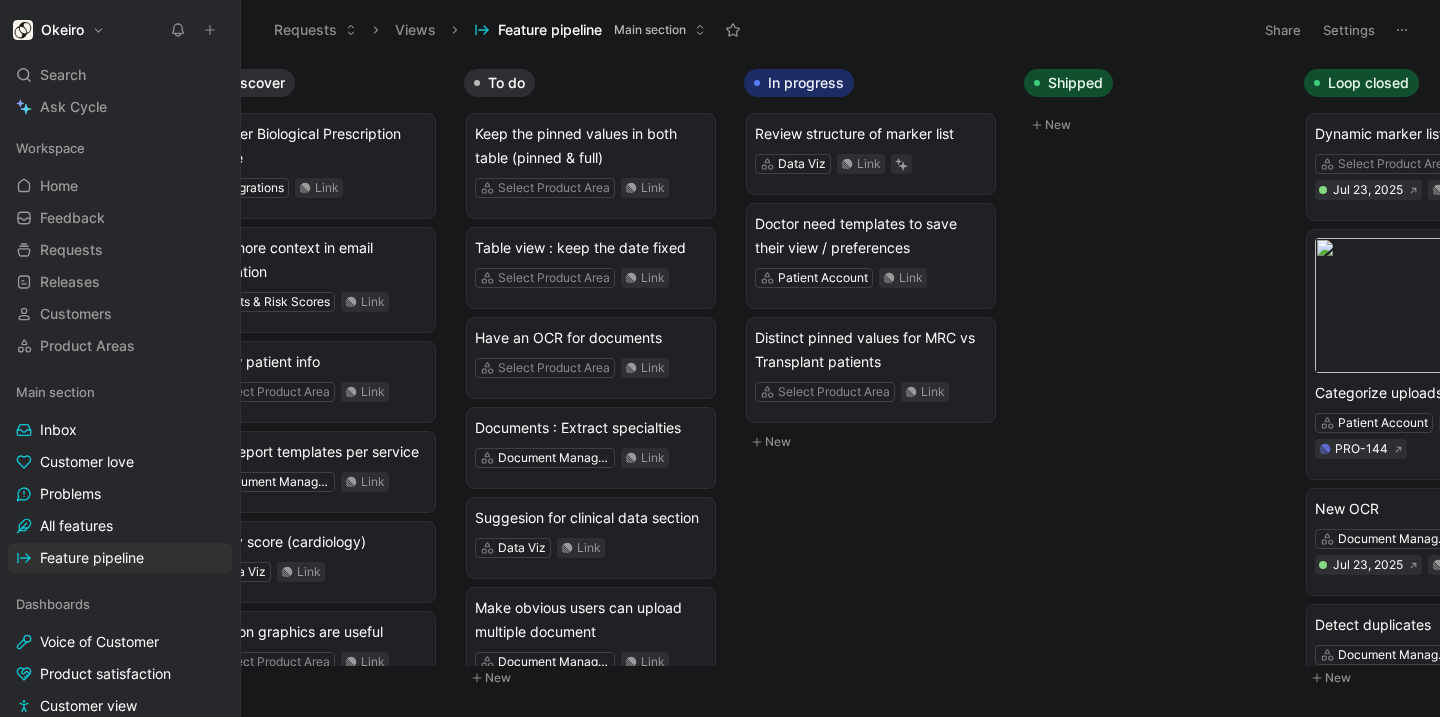 scroll, scrollTop: 0, scrollLeft: 269, axis: horizontal 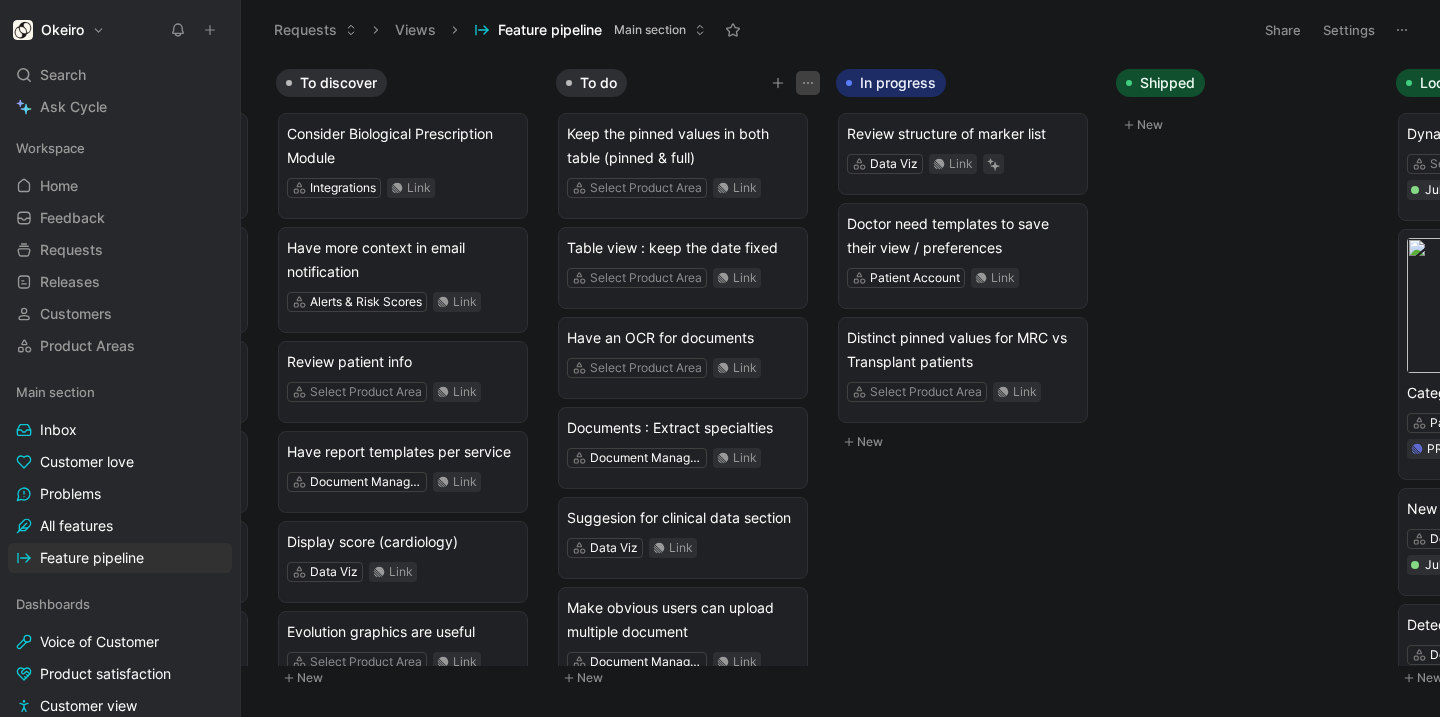 click 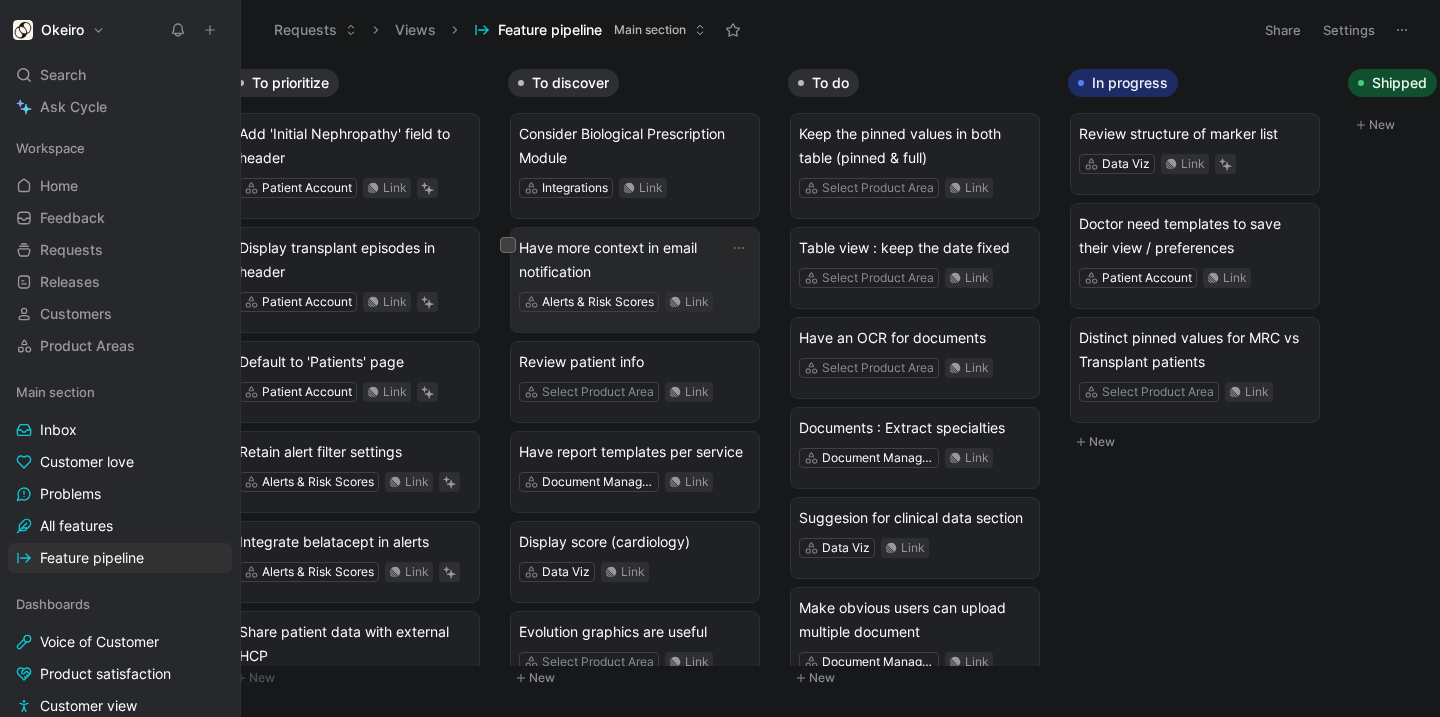 scroll, scrollTop: 0, scrollLeft: 0, axis: both 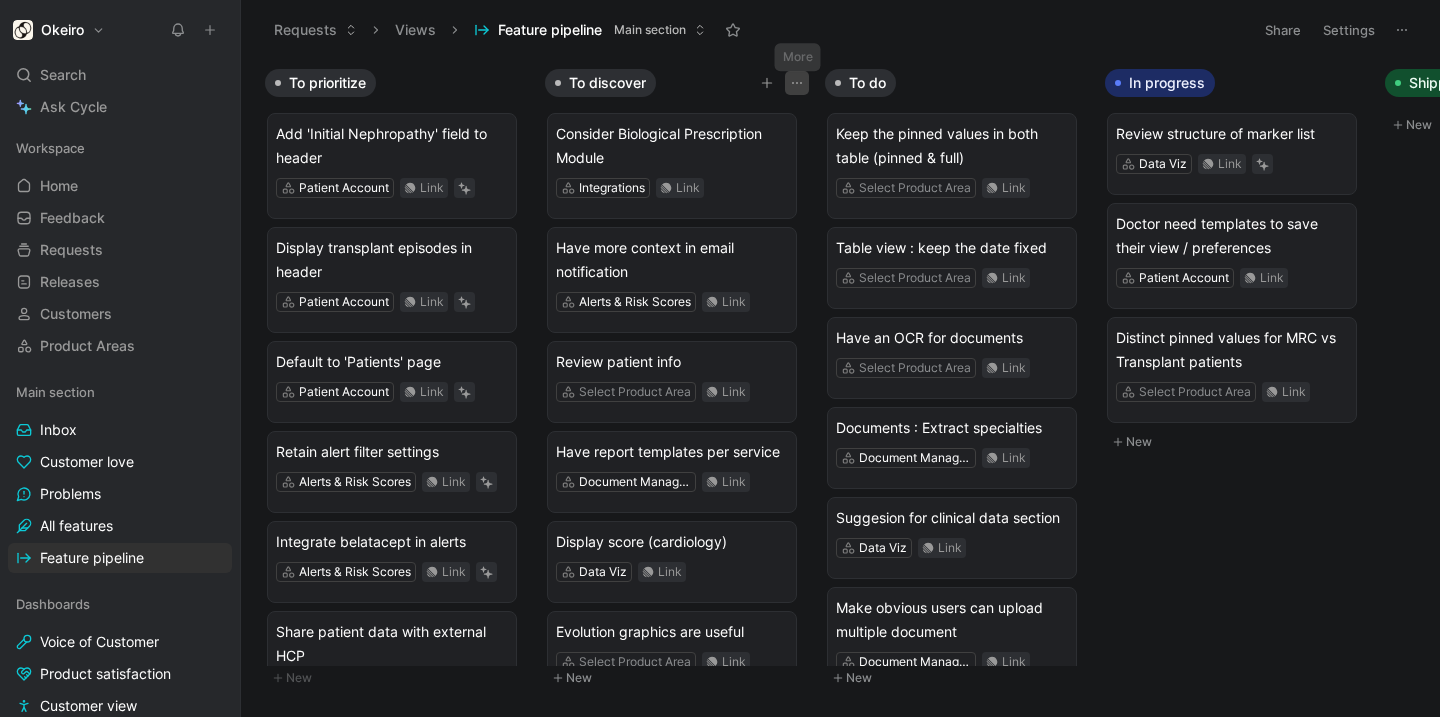 click 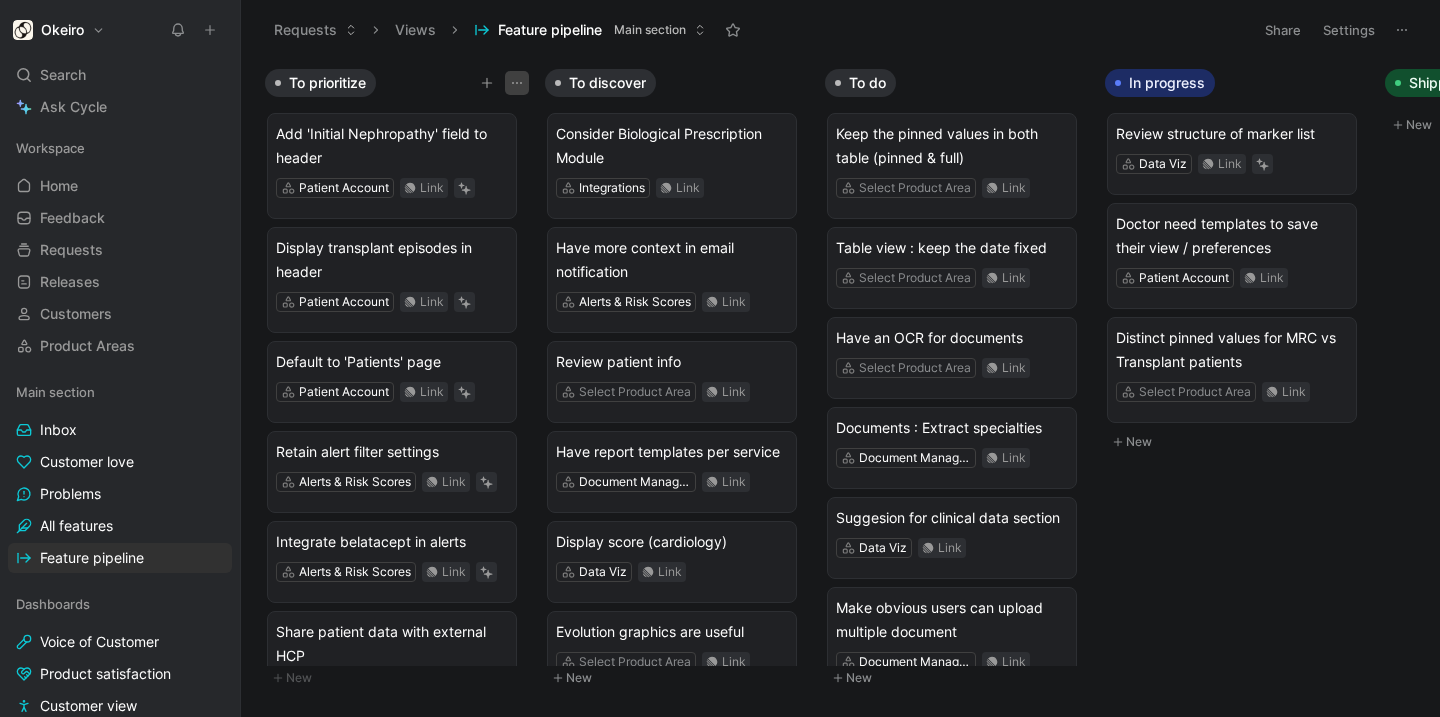 click at bounding box center [517, 83] 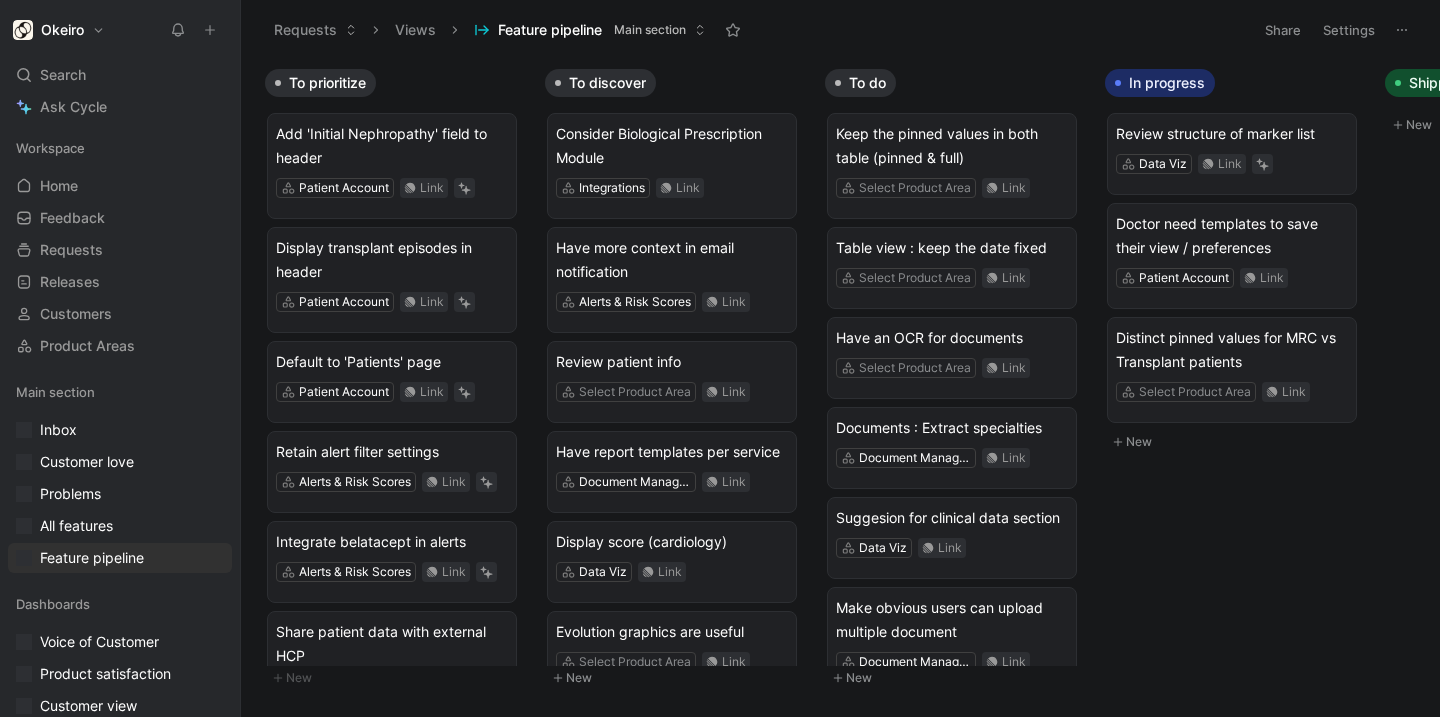 scroll, scrollTop: 0, scrollLeft: 0, axis: both 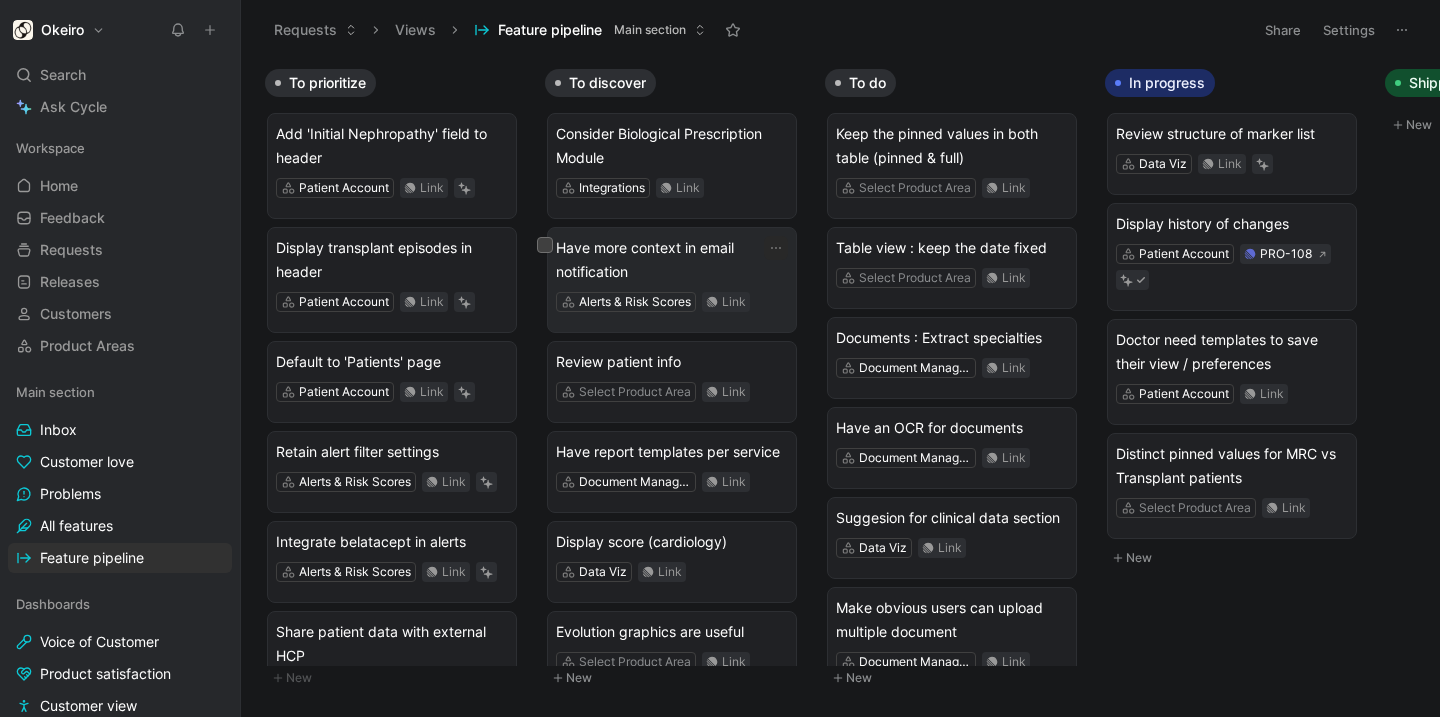 click on "Have more context in email notification" at bounding box center [672, 260] 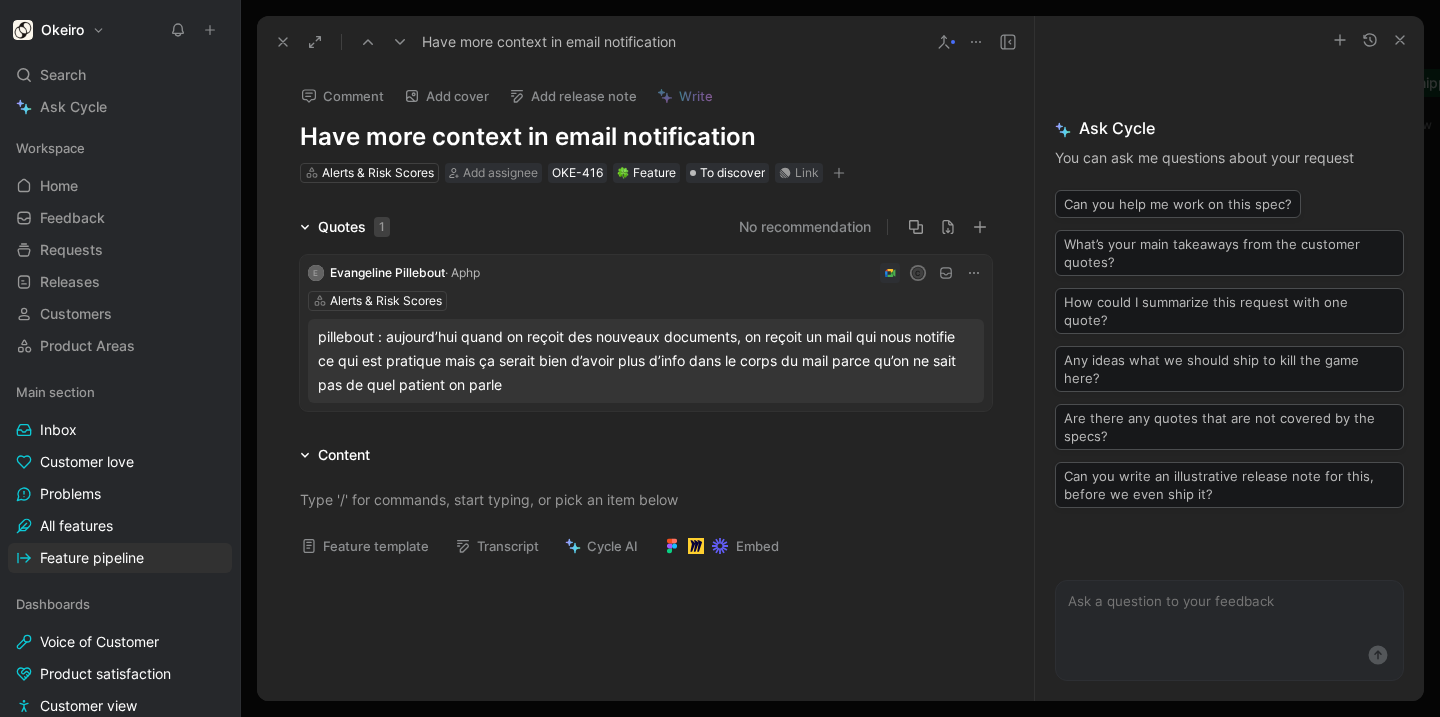 click at bounding box center [839, 173] 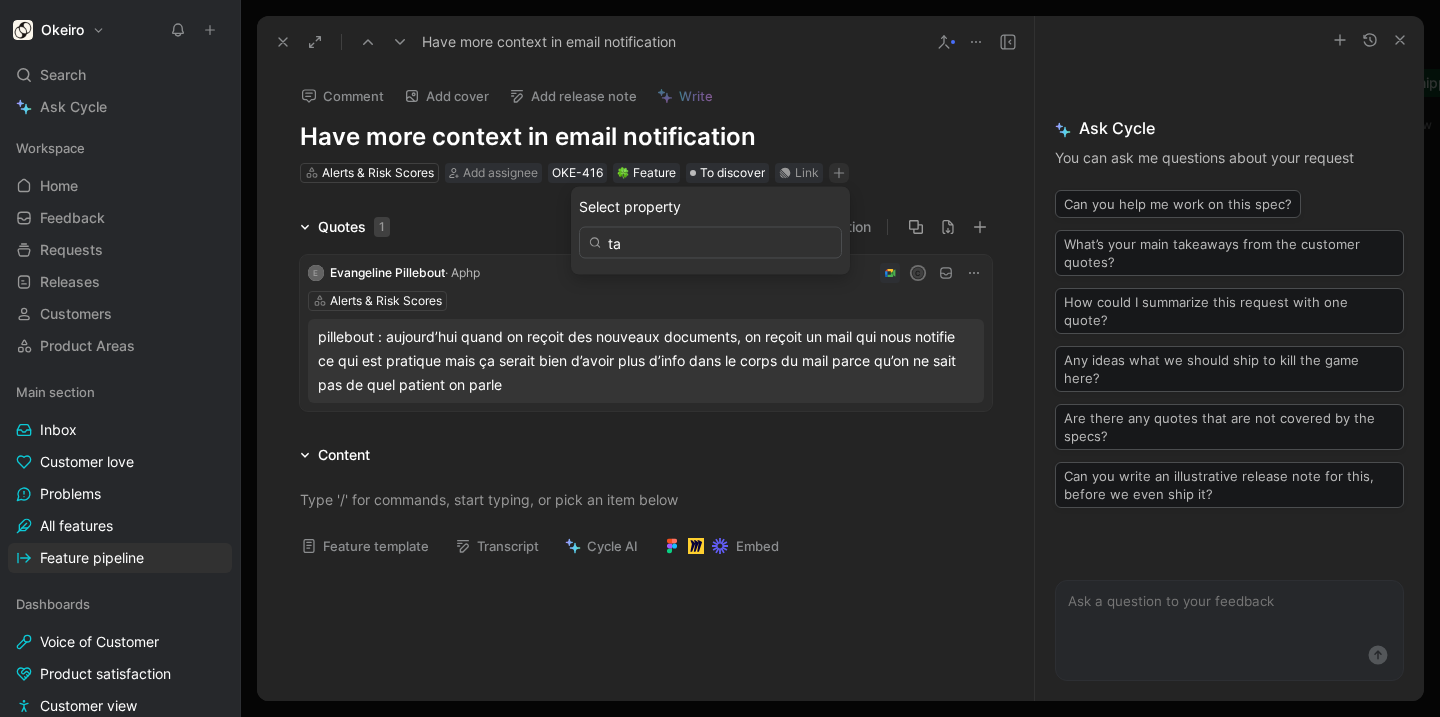 type on "t" 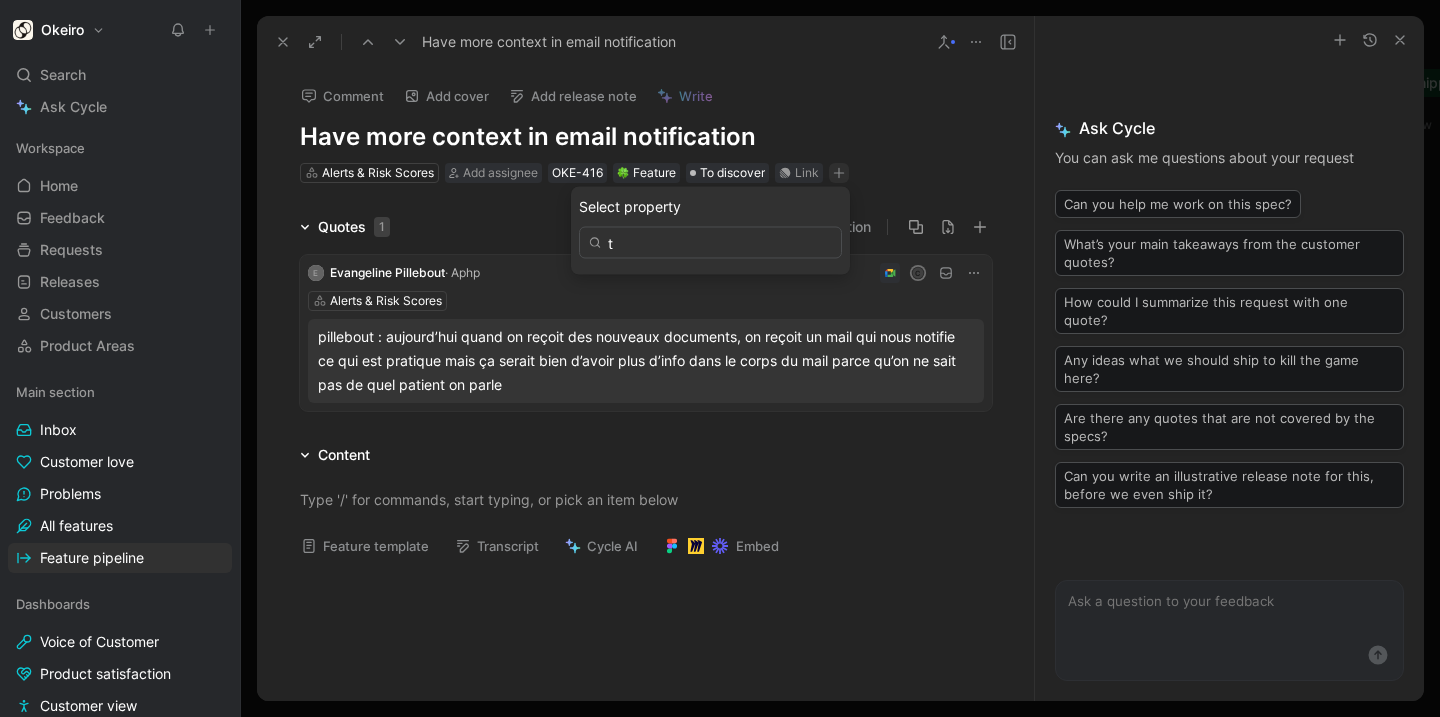 type 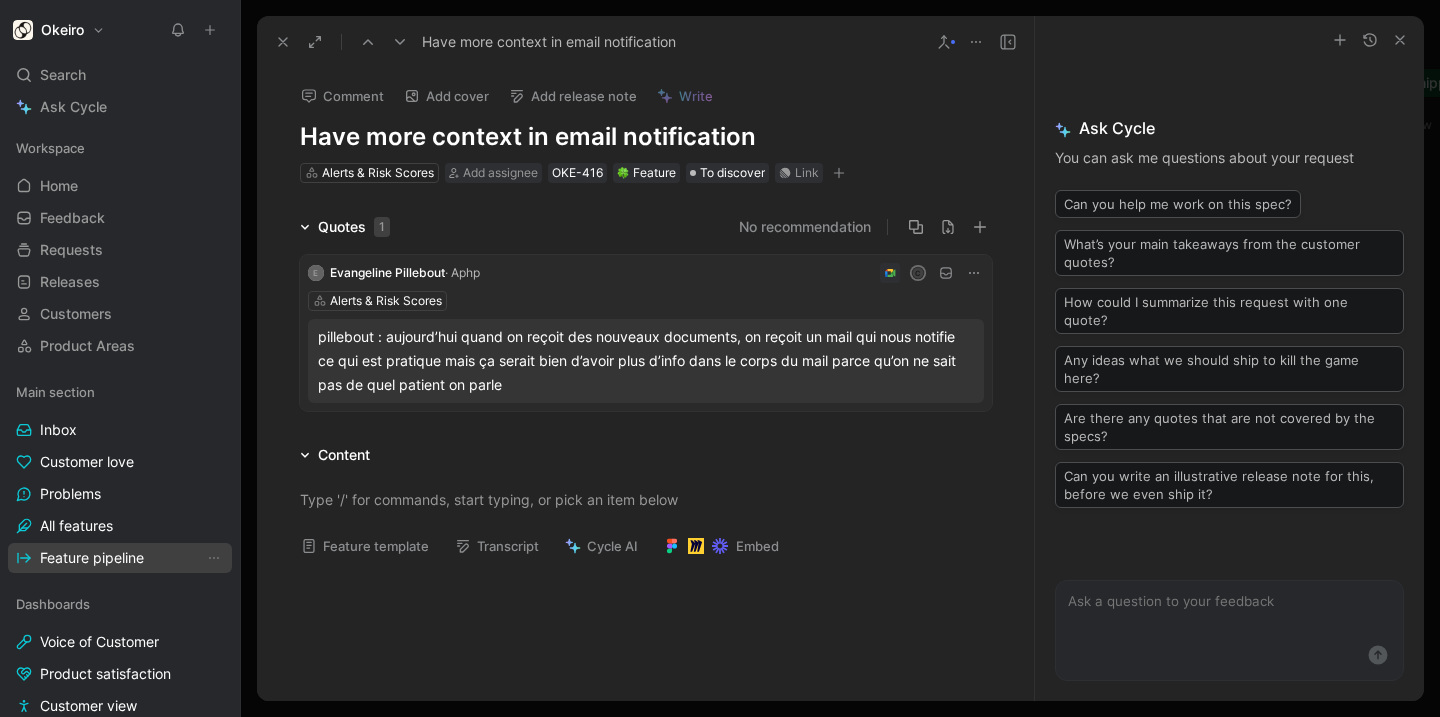 click on "Feature pipeline" at bounding box center (120, 558) 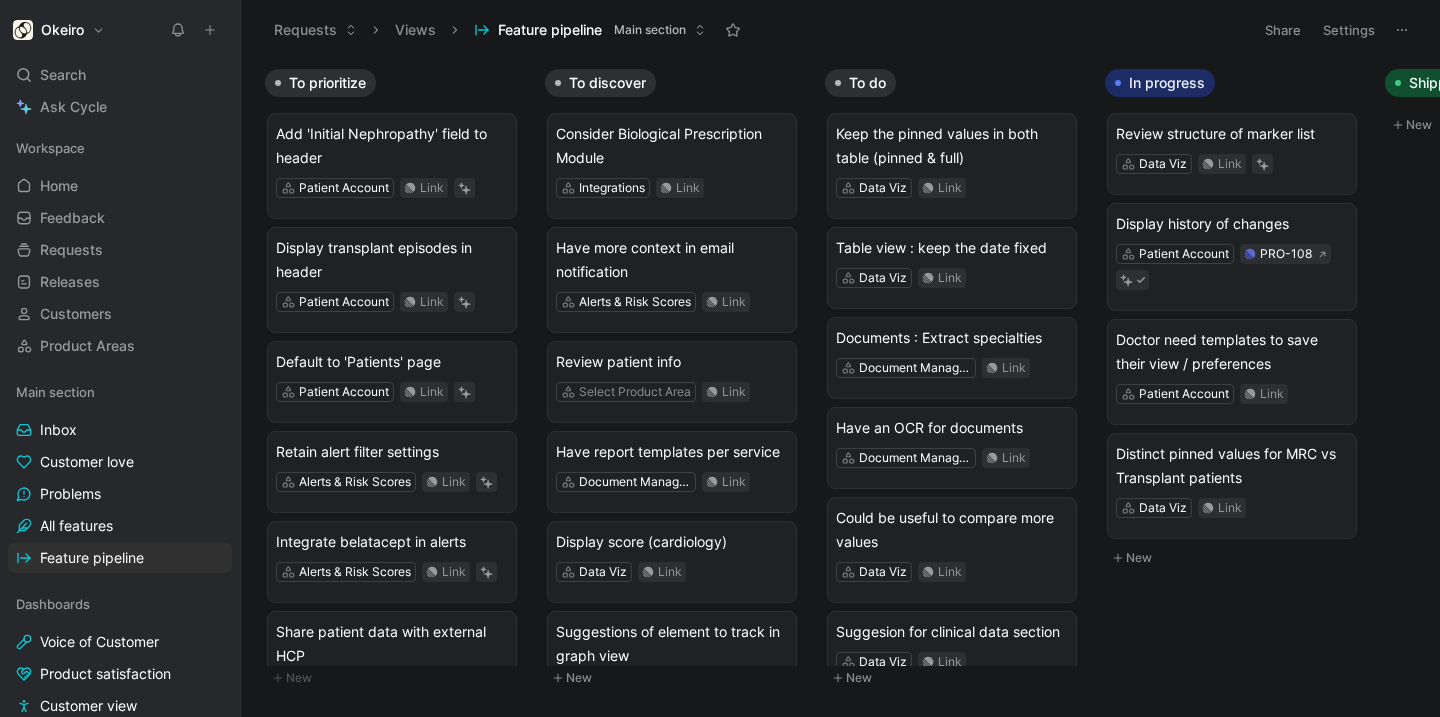 click on "Feature pipeline Main section" at bounding box center (590, 30) 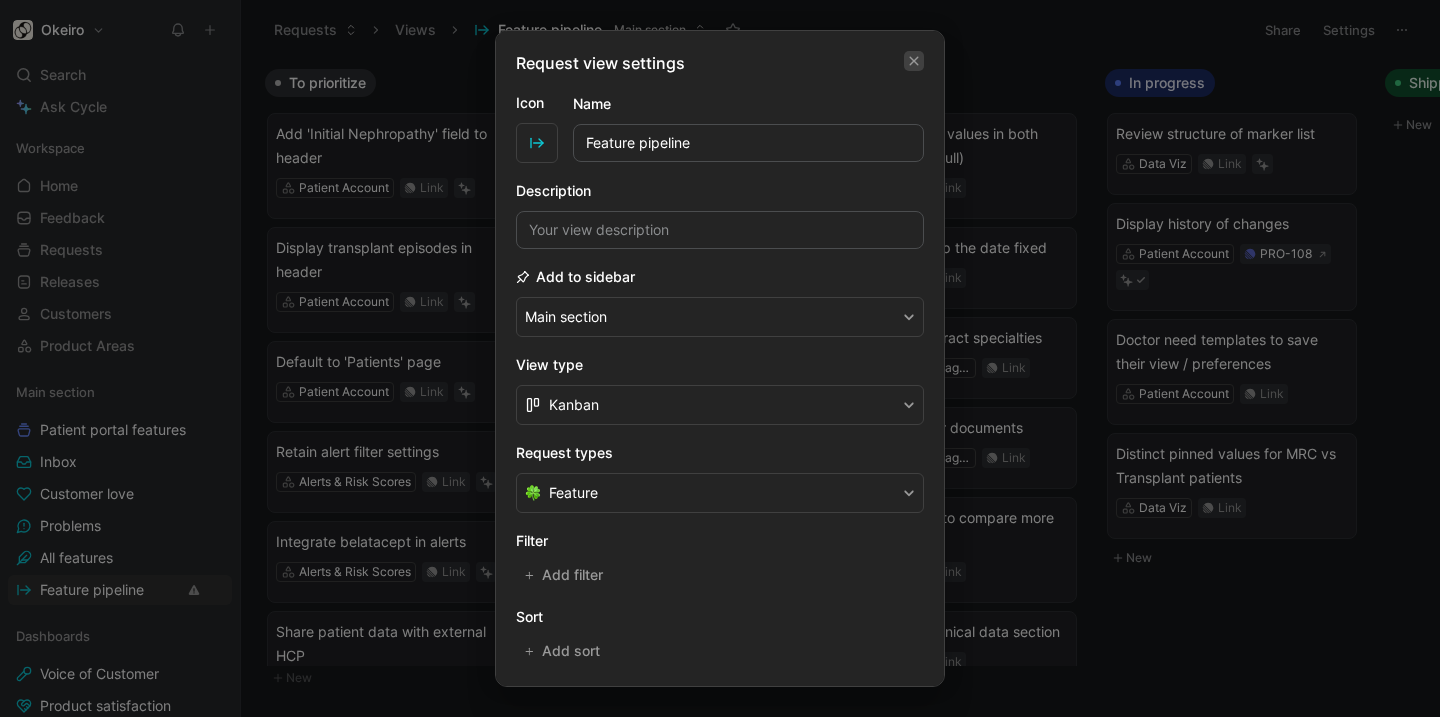 click 